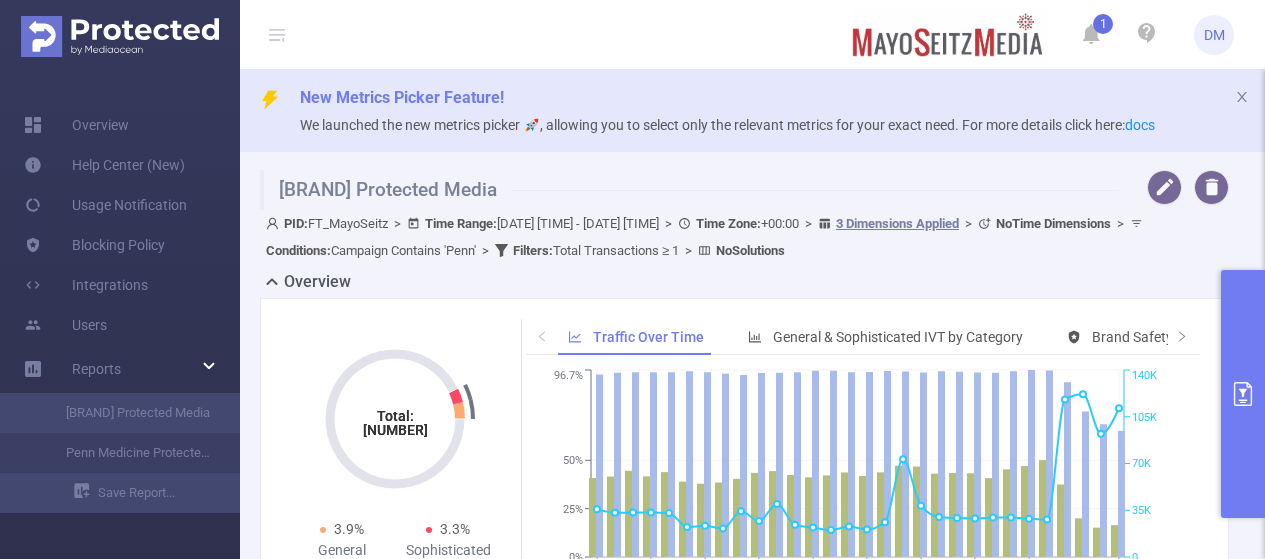 scroll, scrollTop: 0, scrollLeft: 0, axis: both 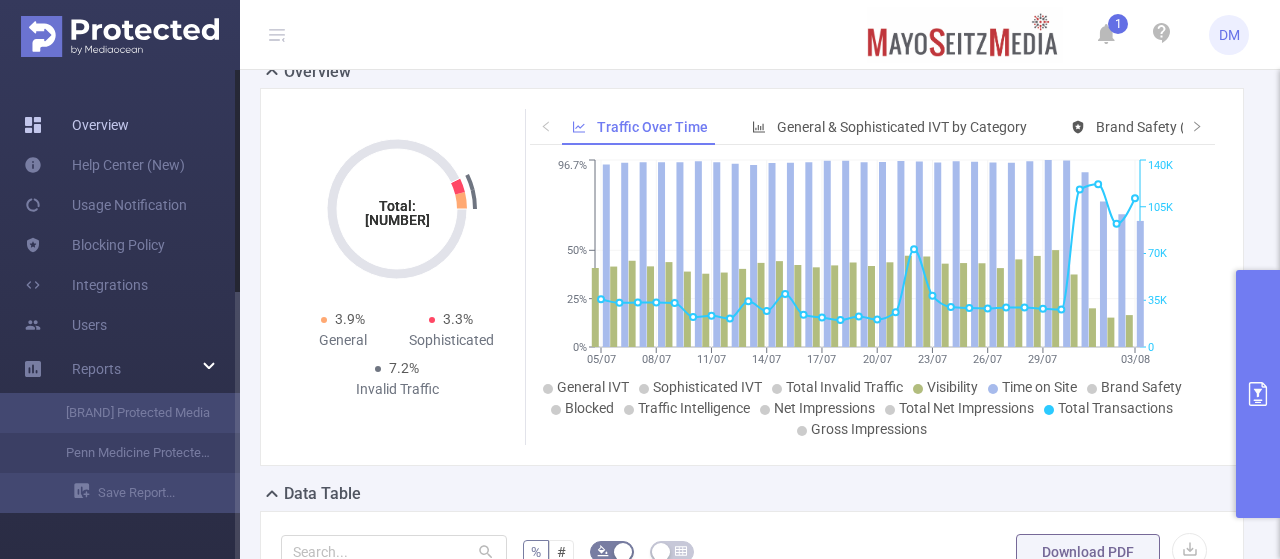 click on "Overview" at bounding box center [76, 125] 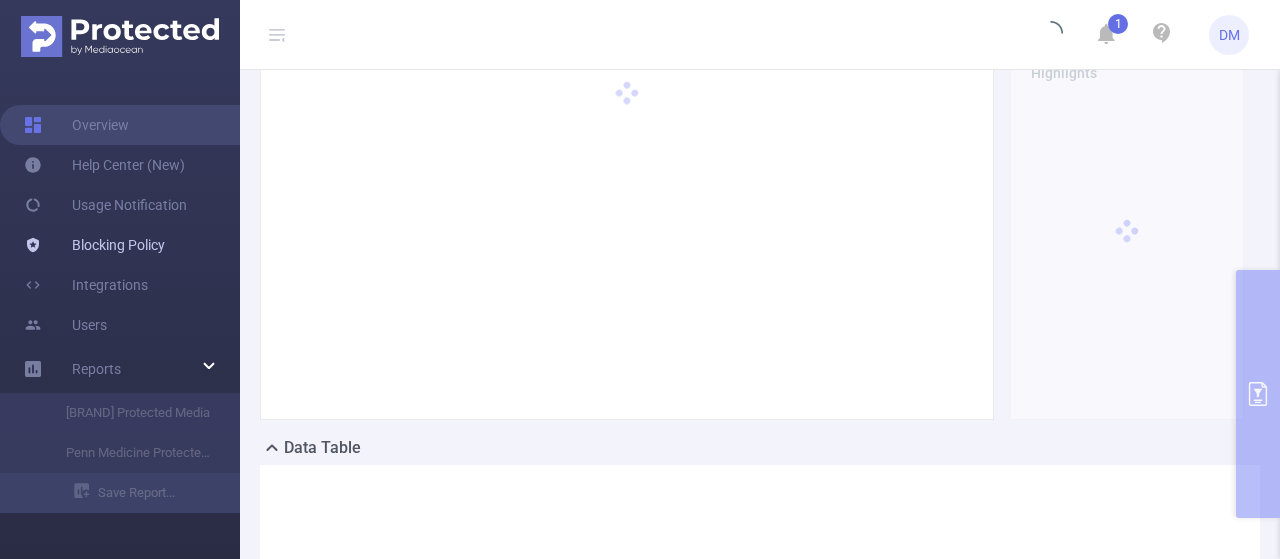 type on "[DATE] [TIME]" 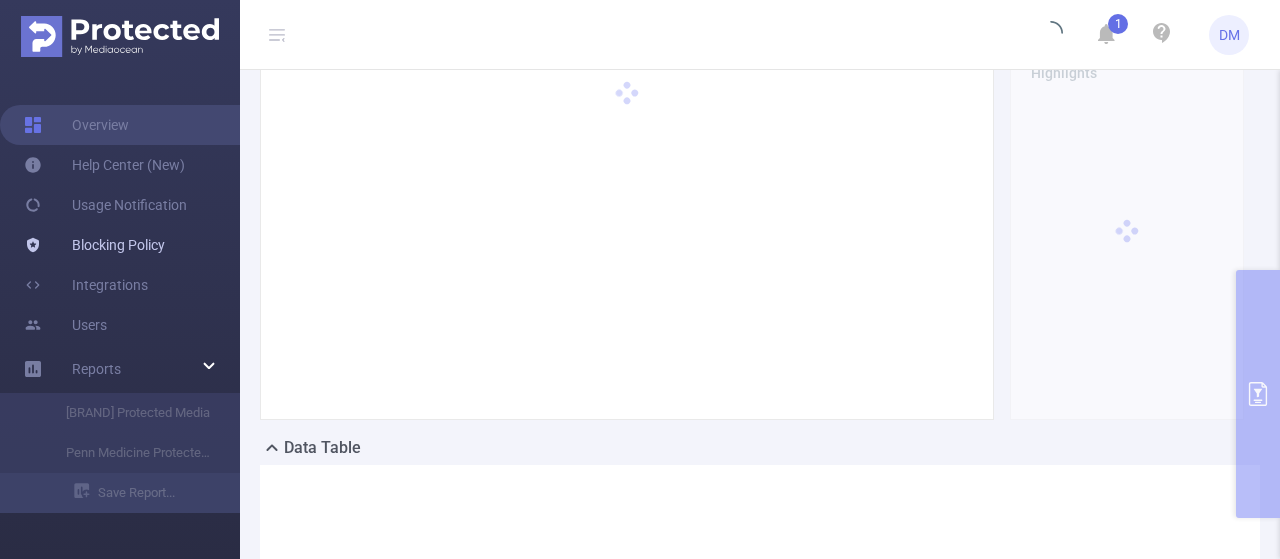 type on "2025-08-04 14:59" 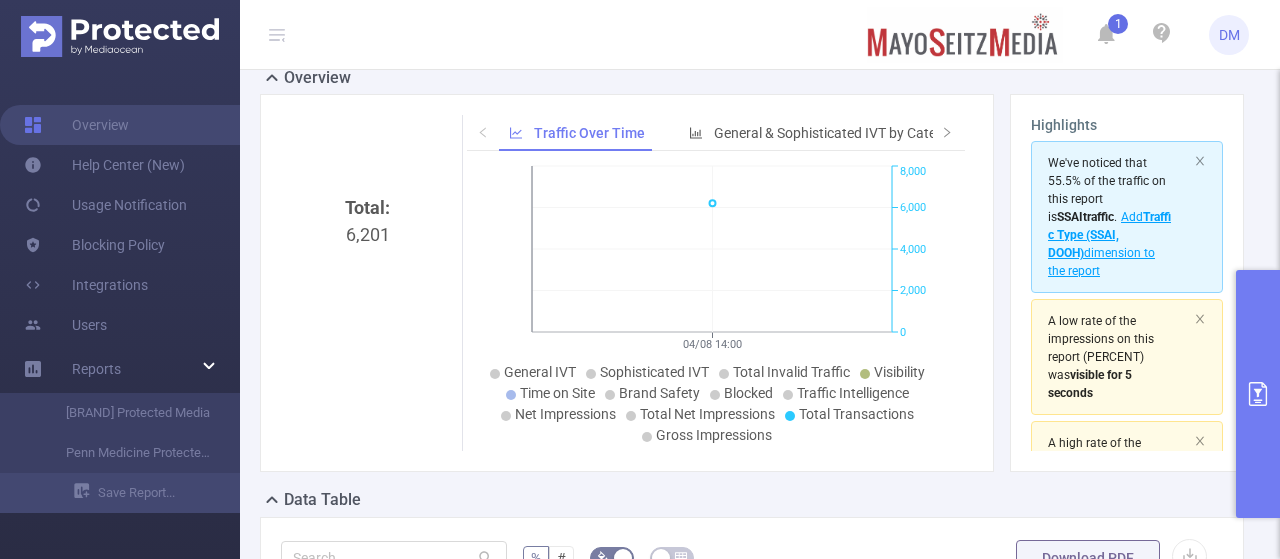 scroll, scrollTop: 159, scrollLeft: 0, axis: vertical 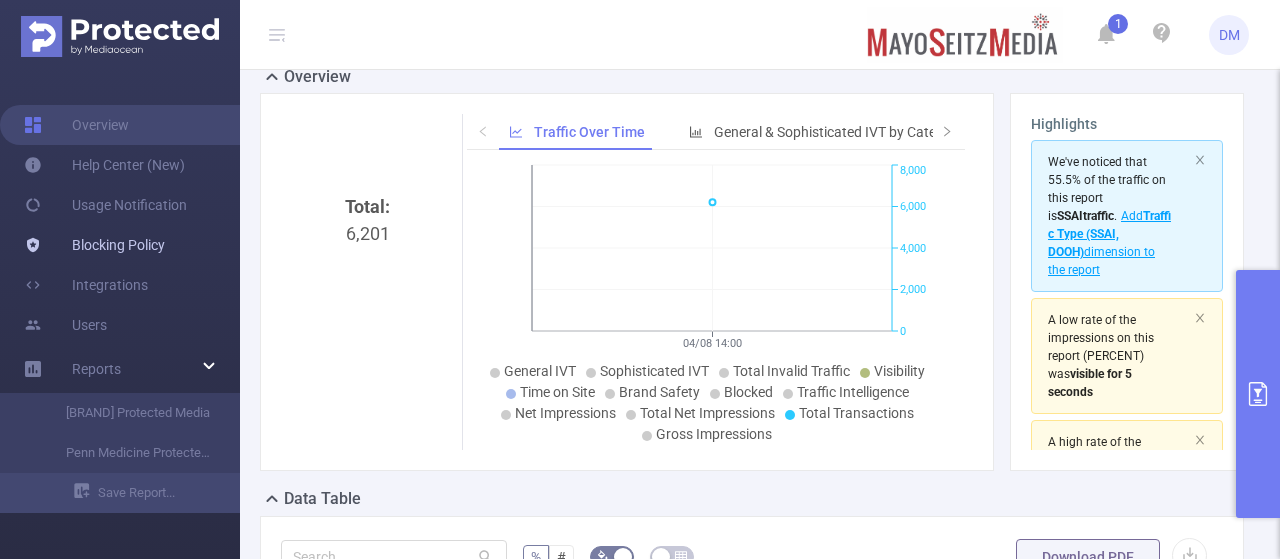 click on "Blocking Policy" at bounding box center [94, 245] 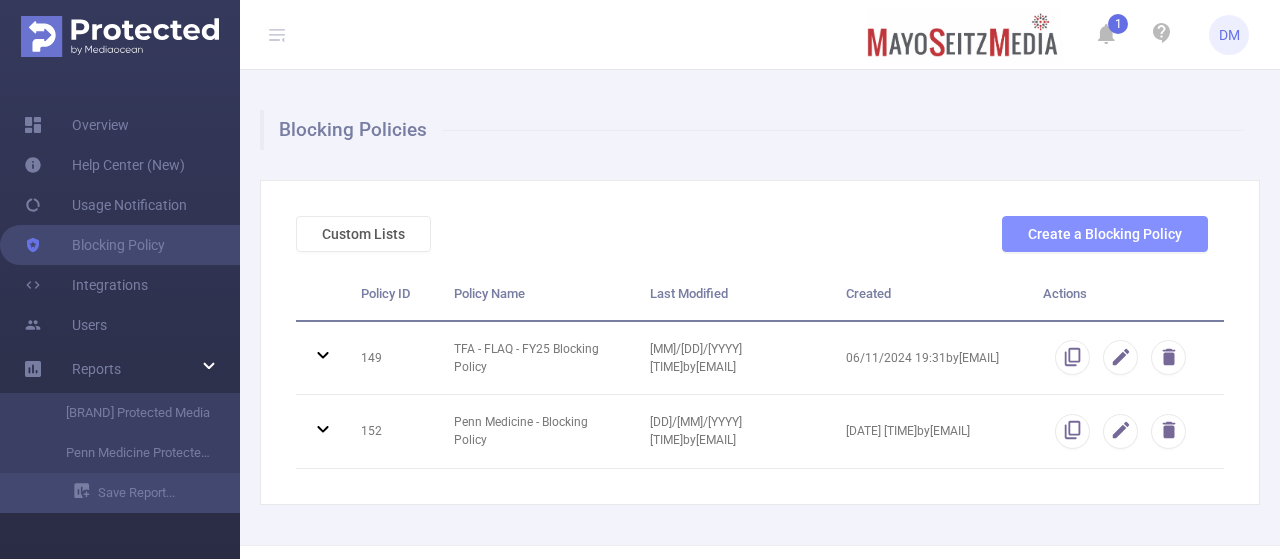 click on "Create a Blocking Policy" at bounding box center (1105, 234) 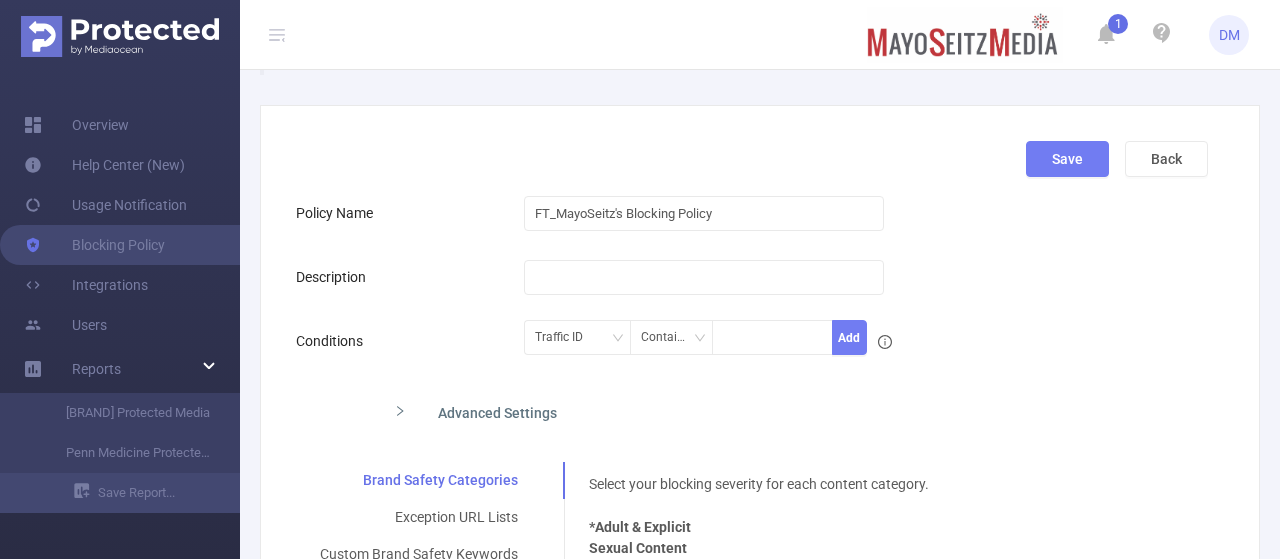 scroll, scrollTop: 76, scrollLeft: 0, axis: vertical 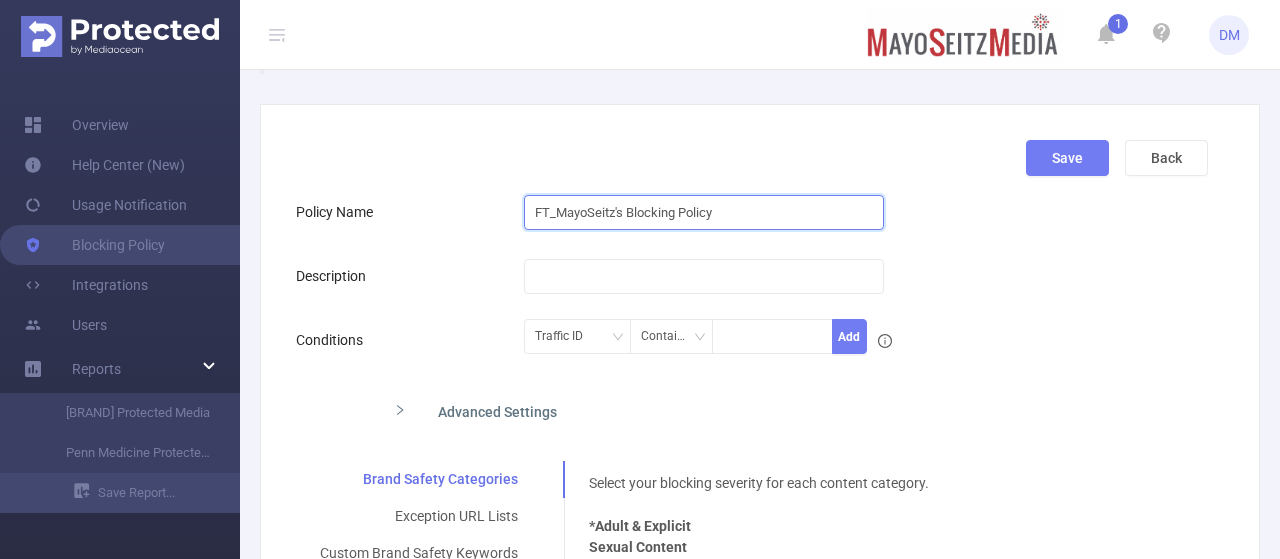click on "FT_MayoSeitz's Blocking Policy" at bounding box center (704, 212) 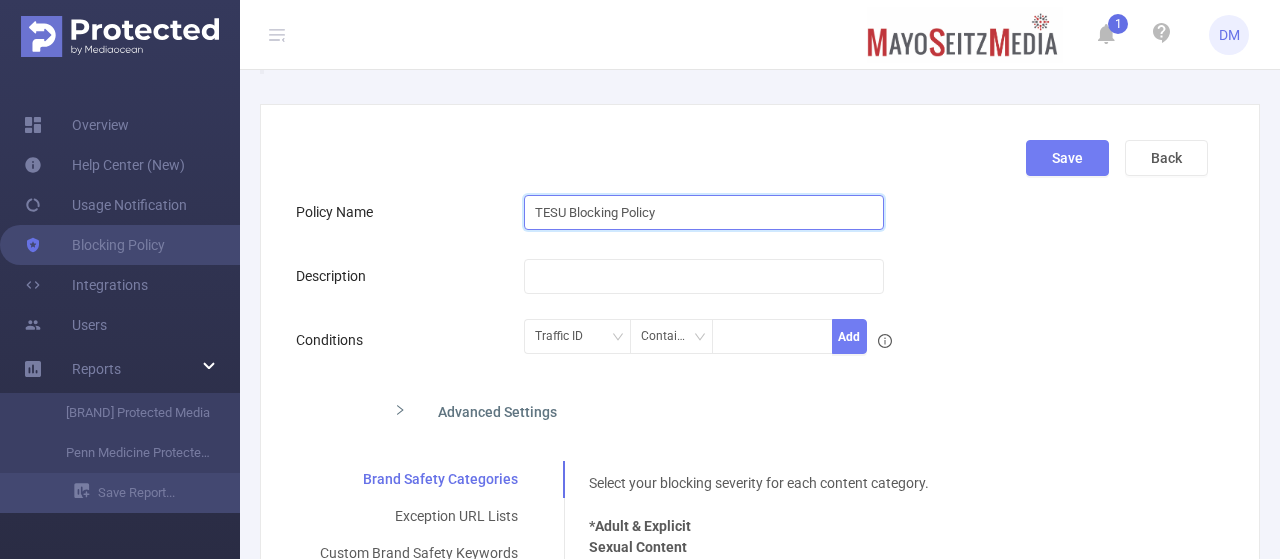 click on "TESU Blocking Policy" at bounding box center (704, 212) 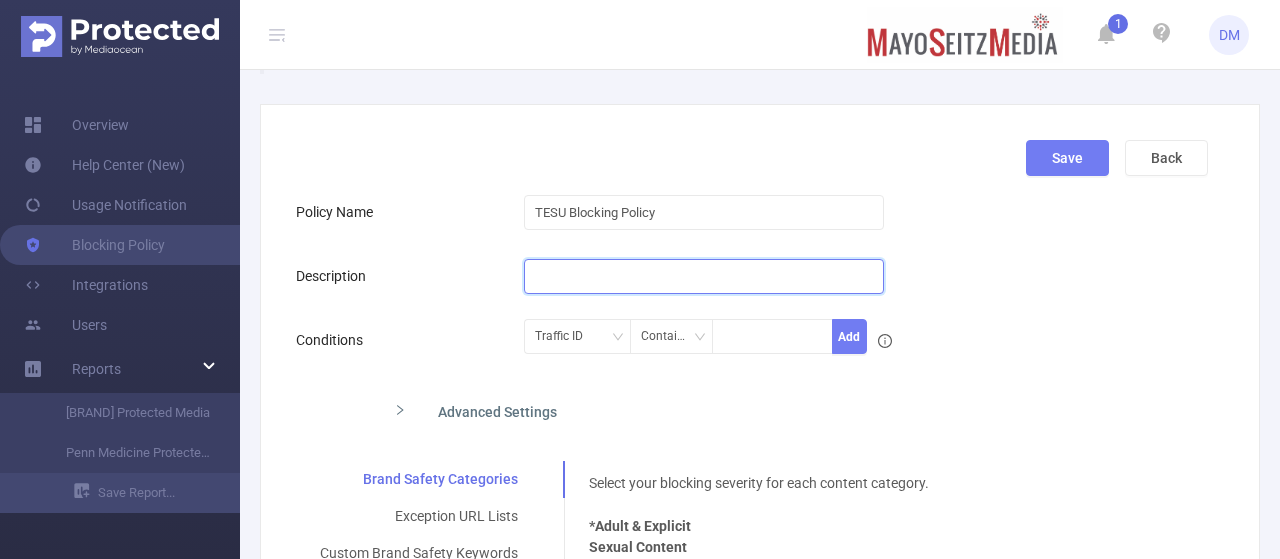 click at bounding box center (704, 276) 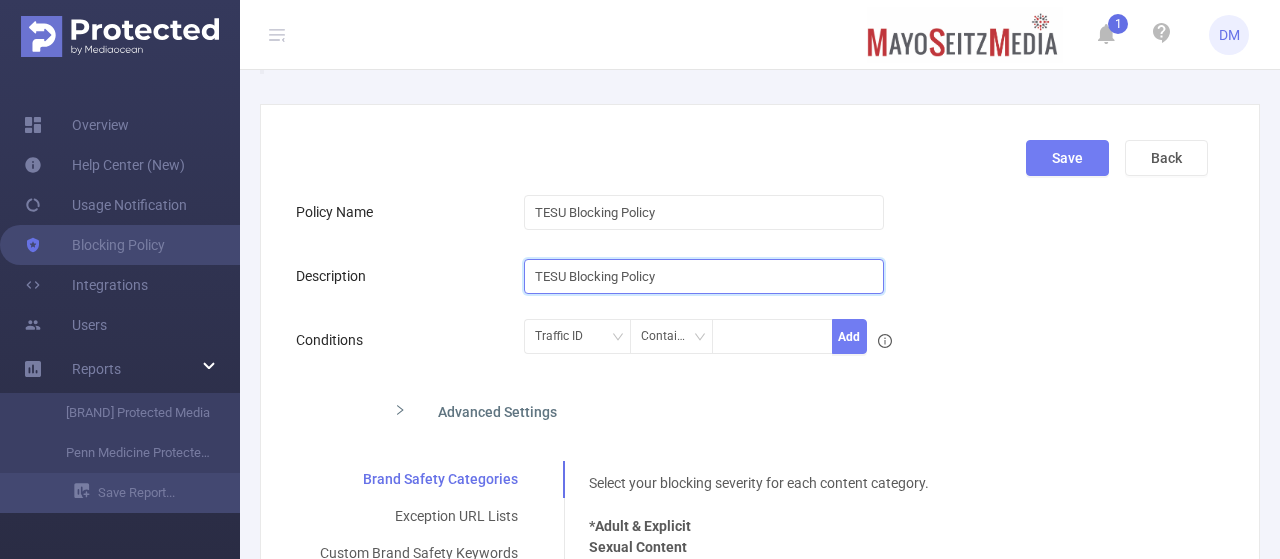 type on "TESU Blocking Policy" 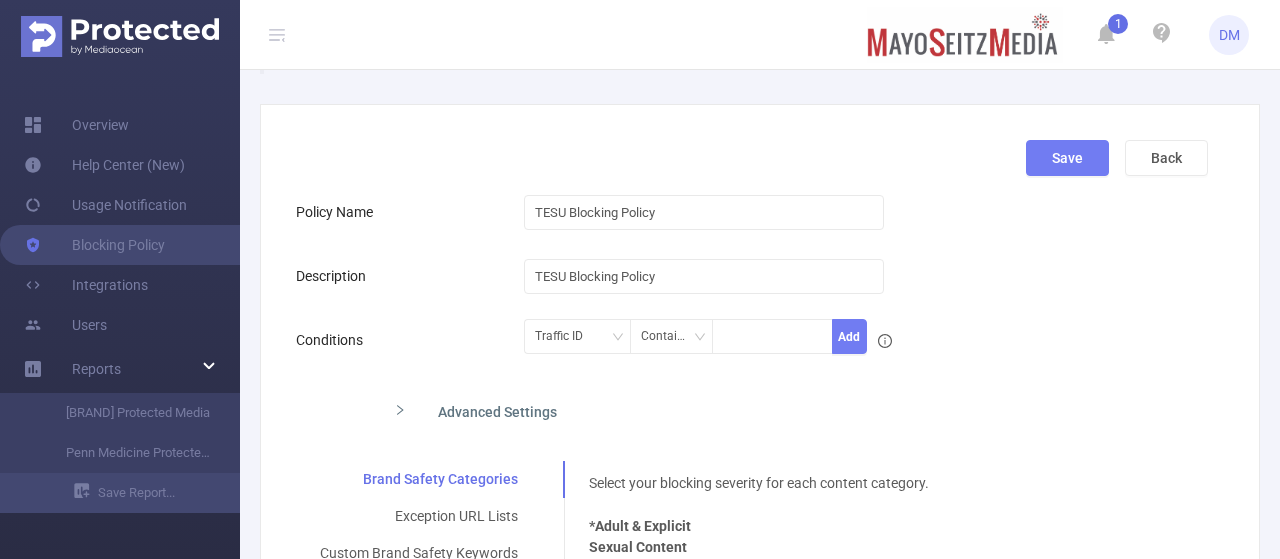 click on "Policy Name TESU Blocking Policy Description TESU Blocking Policy Conditions Traffic ID Contains  Add Advanced Settings Brand Safety Categories Exception URL Lists Custom Brand Safety Keywords IAB Categories URL Lists Bundle Lists Geo (country) Geo (subdivision) Geo (metro) Geo (zip code) Language Invalid Traffic Content Sentiment Select your blocking severity for each content category. *Adult & Explicit Sexual Content No Blocking Low Blocking Medium Blocking High Blocking *Arms No Blocking Low Blocking Medium Blocking High Blocking *Crime No Blocking Low Blocking Medium Blocking High Blocking *Death Injury & Military Conflict No Blocking Low Blocking Medium Blocking High Blocking *Online Piracy No Blocking Low Blocking Medium Blocking High Blocking *Hate Speech & Acts of Aggression No Blocking Low Blocking Medium Blocking High Blocking *Obscenity and Profanity No Blocking Low Blocking Medium Blocking High Blocking *Spam or Harmful Content No Blocking Low Blocking Medium Blocking High Blocking *Terrorism" at bounding box center (752, 1176) 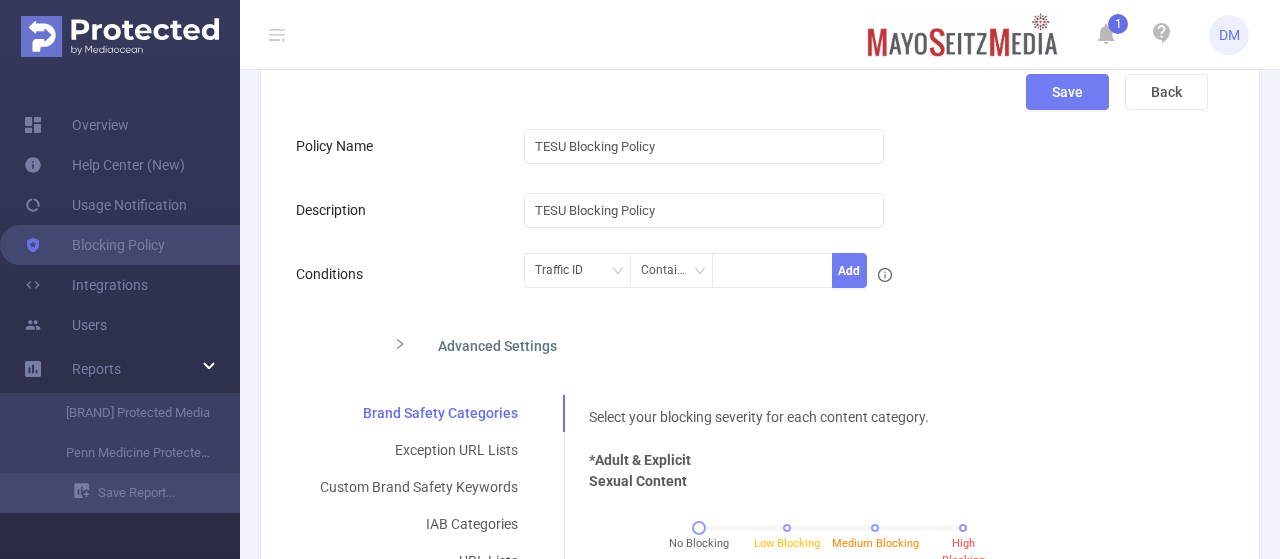 scroll, scrollTop: 157, scrollLeft: 0, axis: vertical 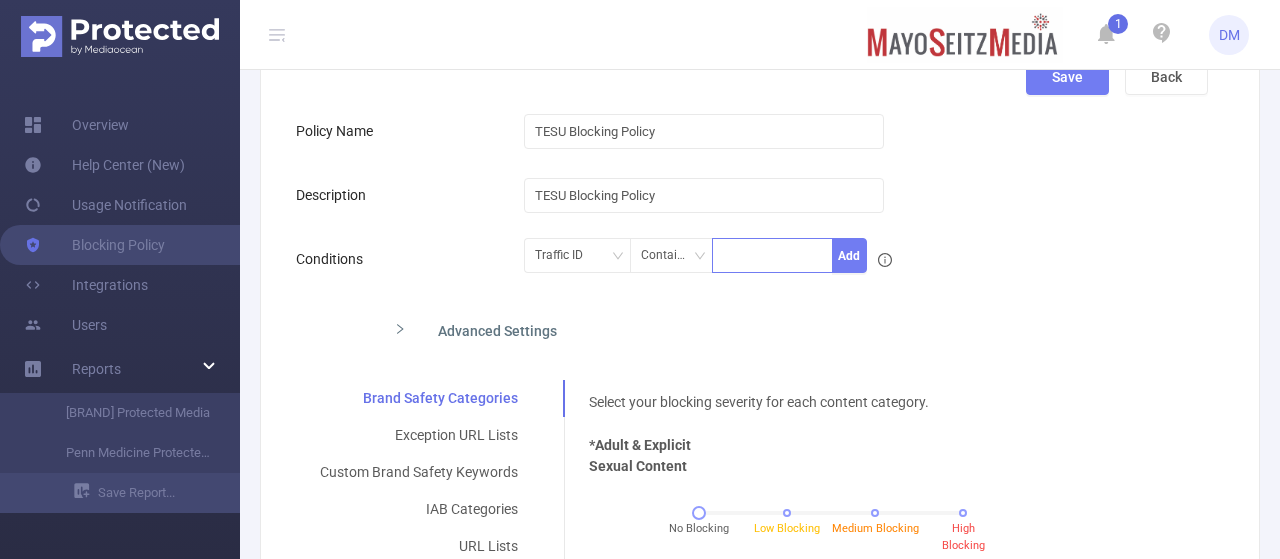 click at bounding box center [772, 255] 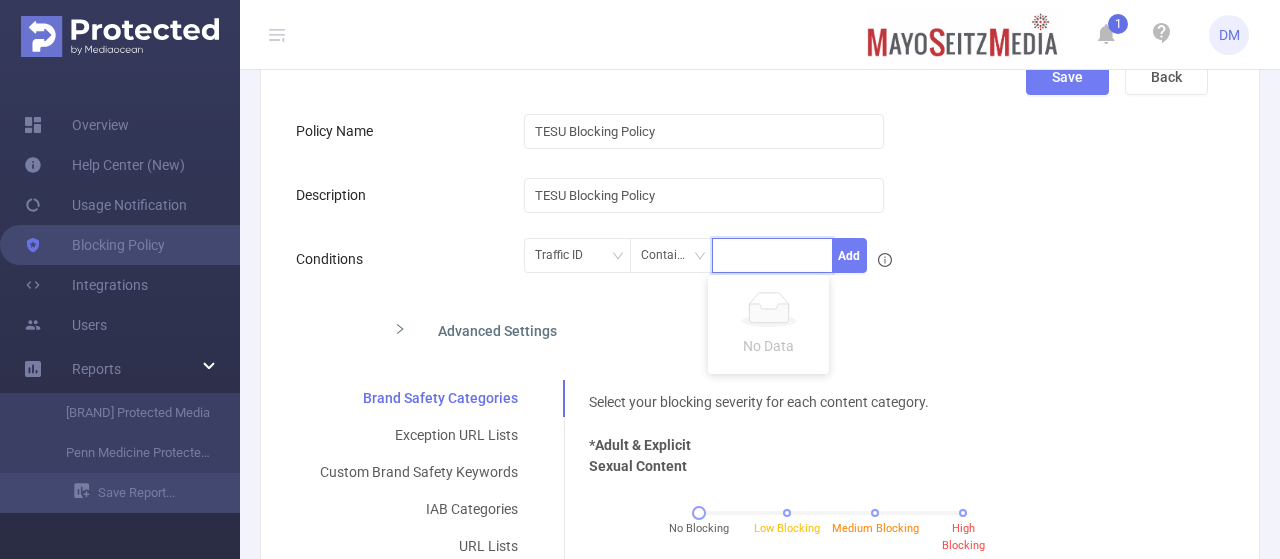 paste on "[NUMBER]" 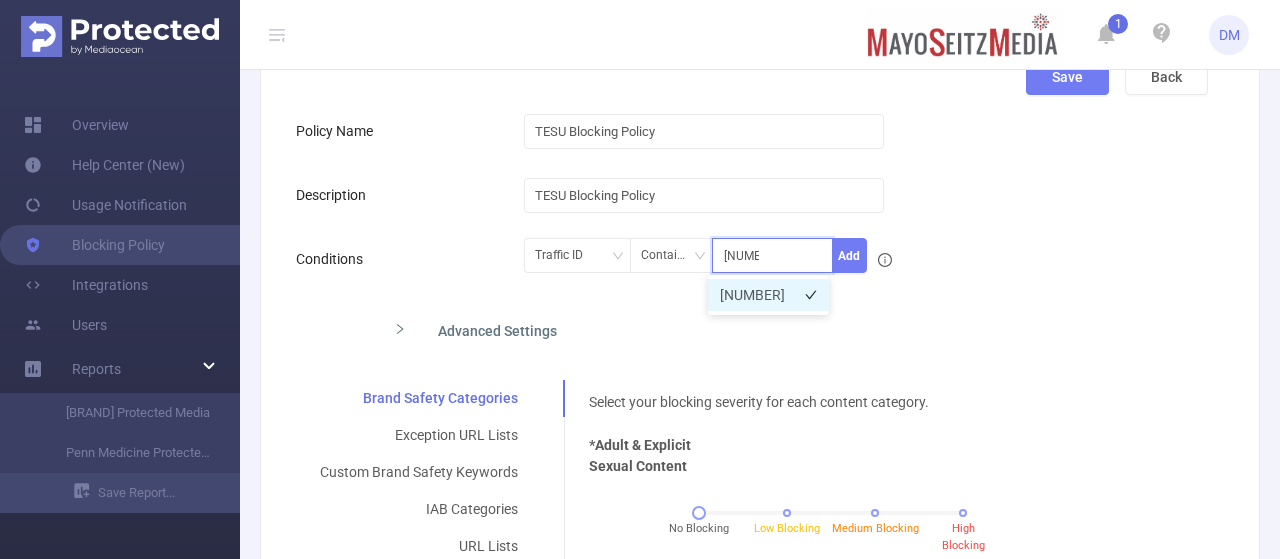 click on "[NUMBER]" at bounding box center [768, 295] 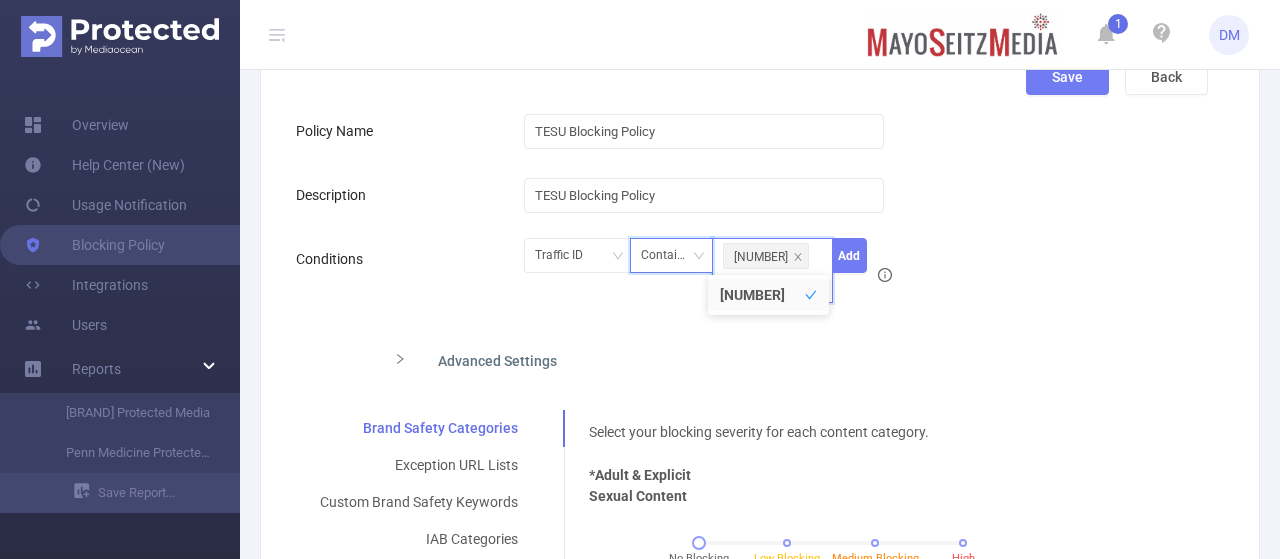 click on "Contains" at bounding box center [671, 255] 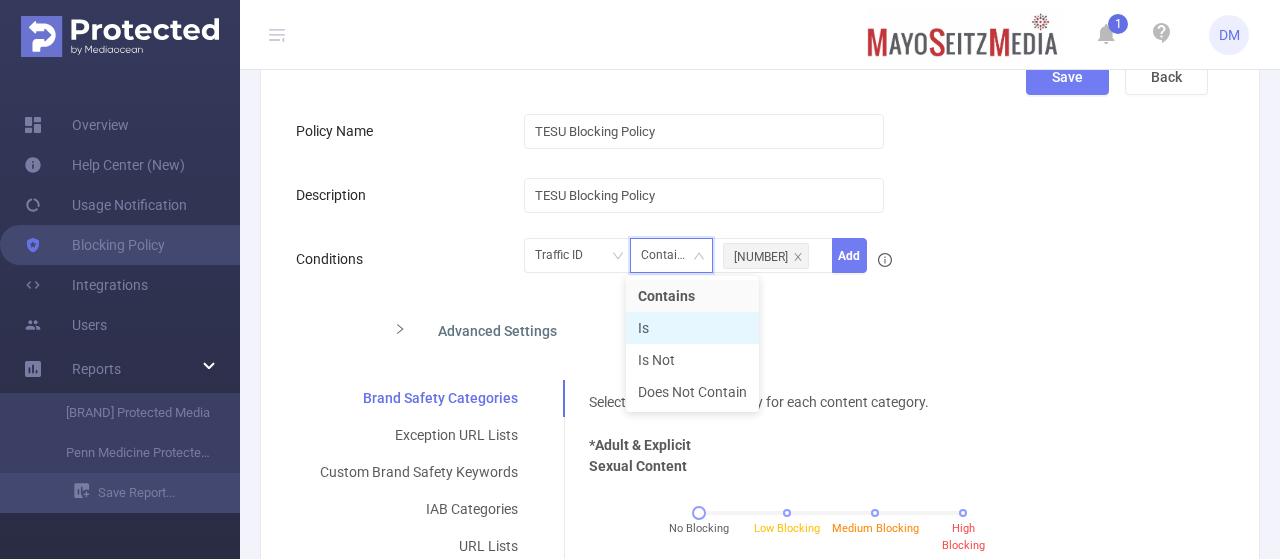 click on "Is" at bounding box center [692, 328] 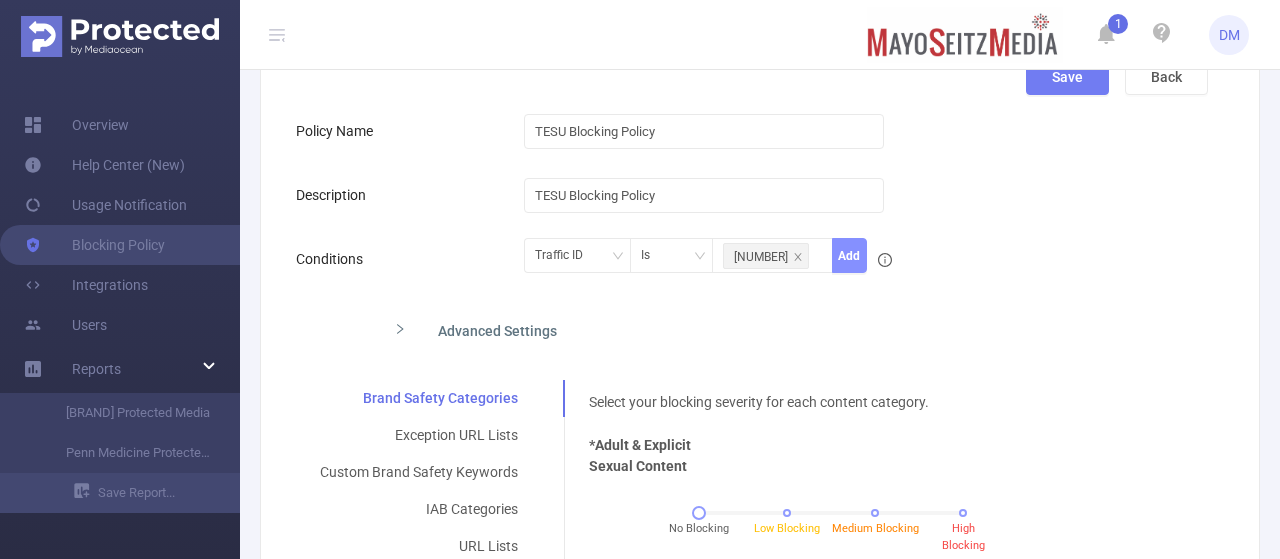 click on "Add" at bounding box center (849, 255) 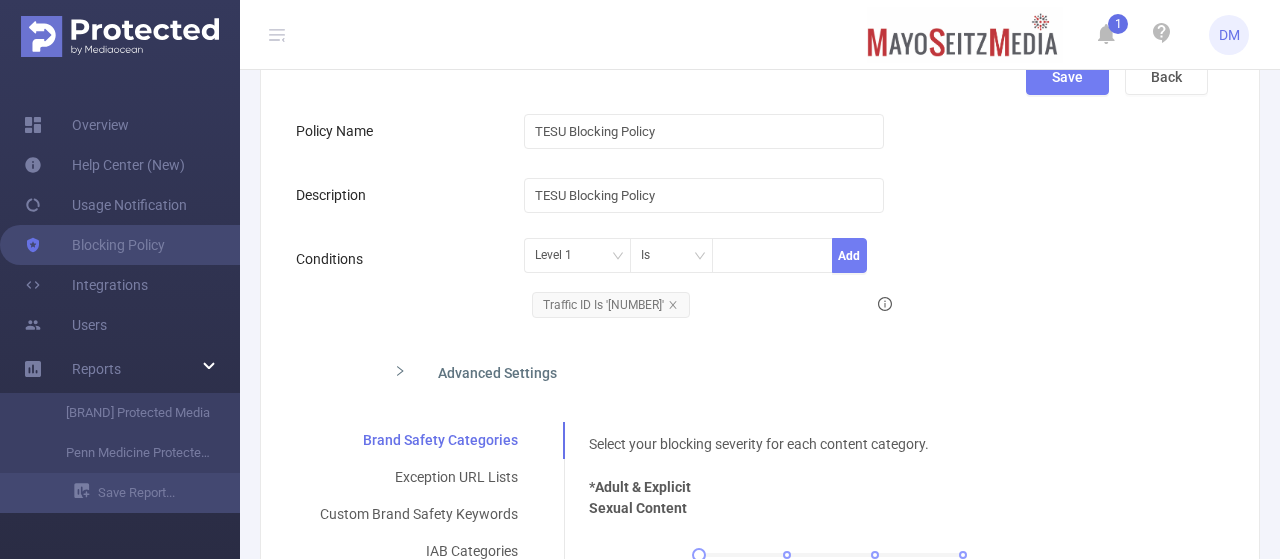 click 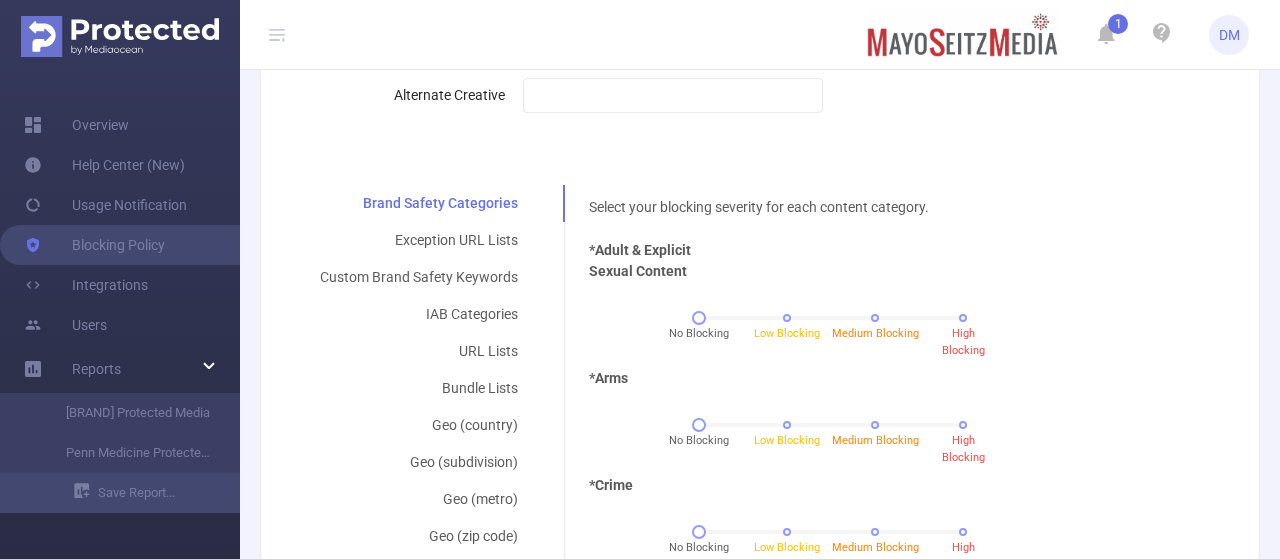 scroll, scrollTop: 671, scrollLeft: 0, axis: vertical 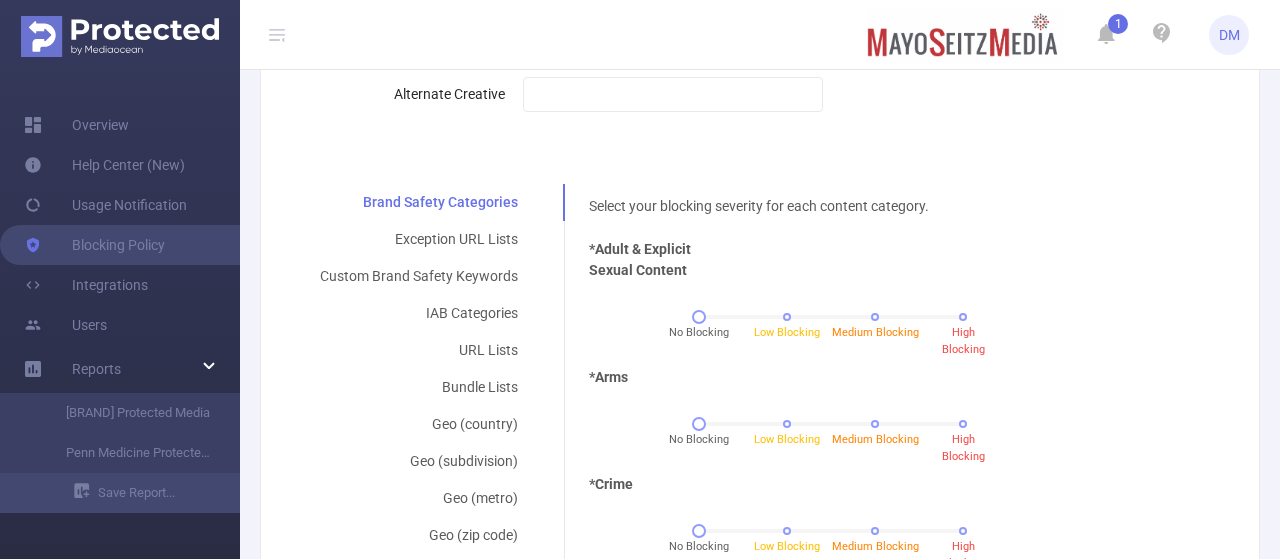click on "No Blocking Low Blocking Medium Blocking High Blocking" at bounding box center (831, 324) 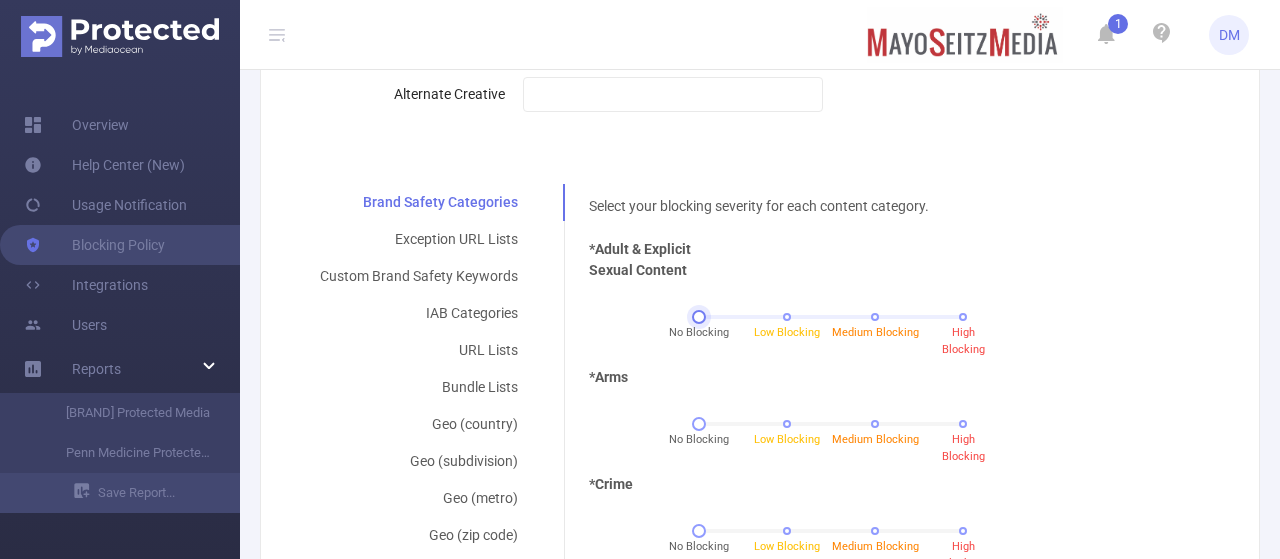 click on "No Blocking Low Blocking Medium Blocking High Blocking" at bounding box center (831, 317) 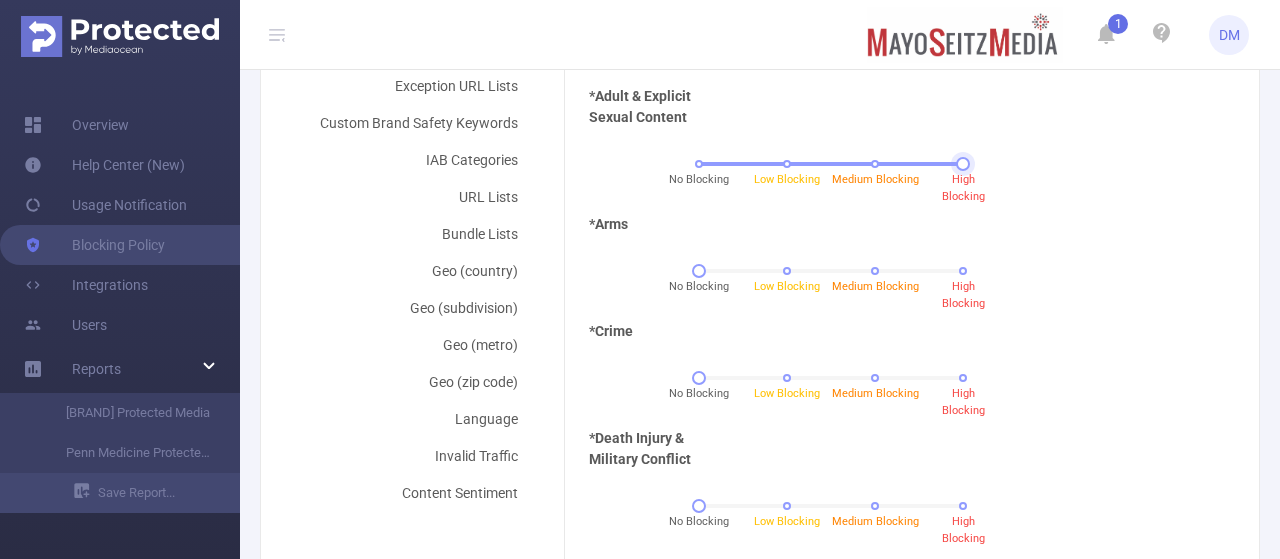 scroll, scrollTop: 825, scrollLeft: 0, axis: vertical 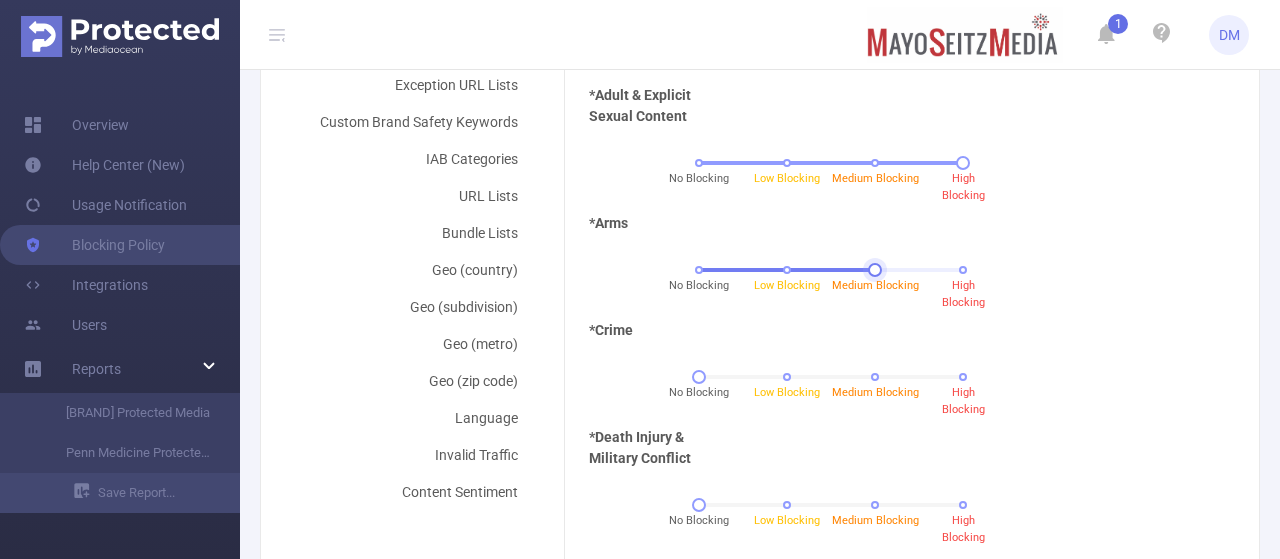 click at bounding box center (831, 270) 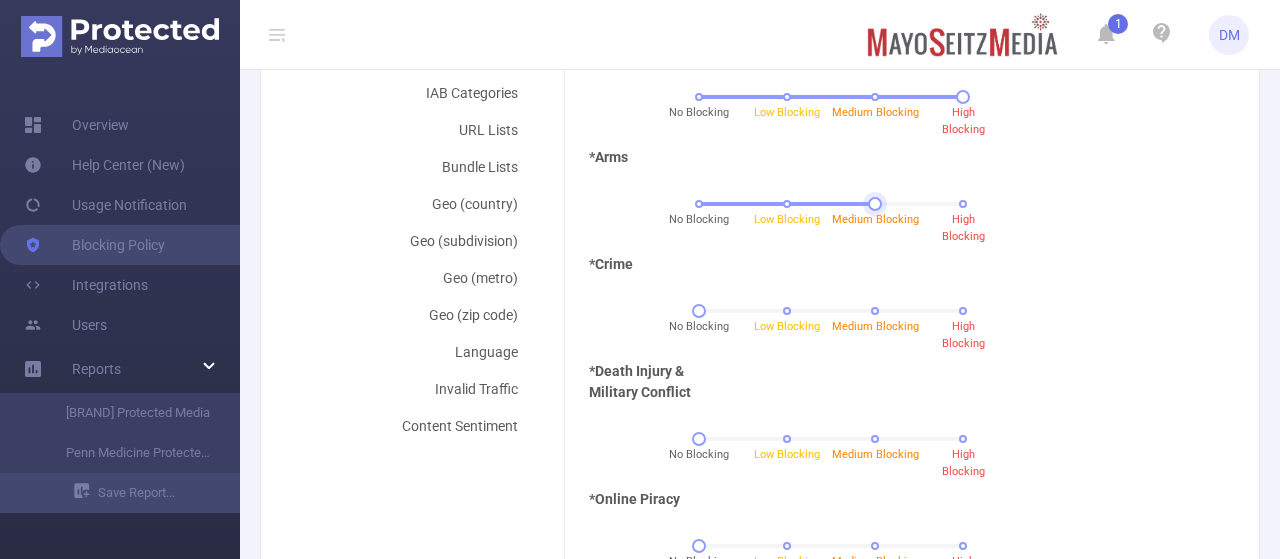scroll, scrollTop: 891, scrollLeft: 0, axis: vertical 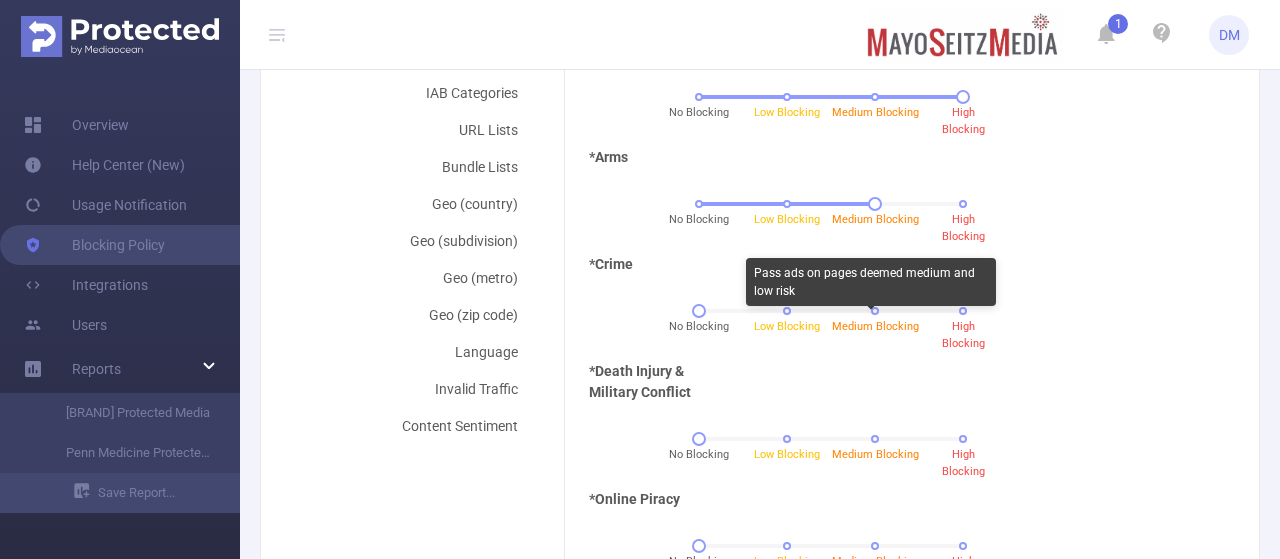 click on "Pass ads on pages deemed medium and low risk" at bounding box center (871, 286) 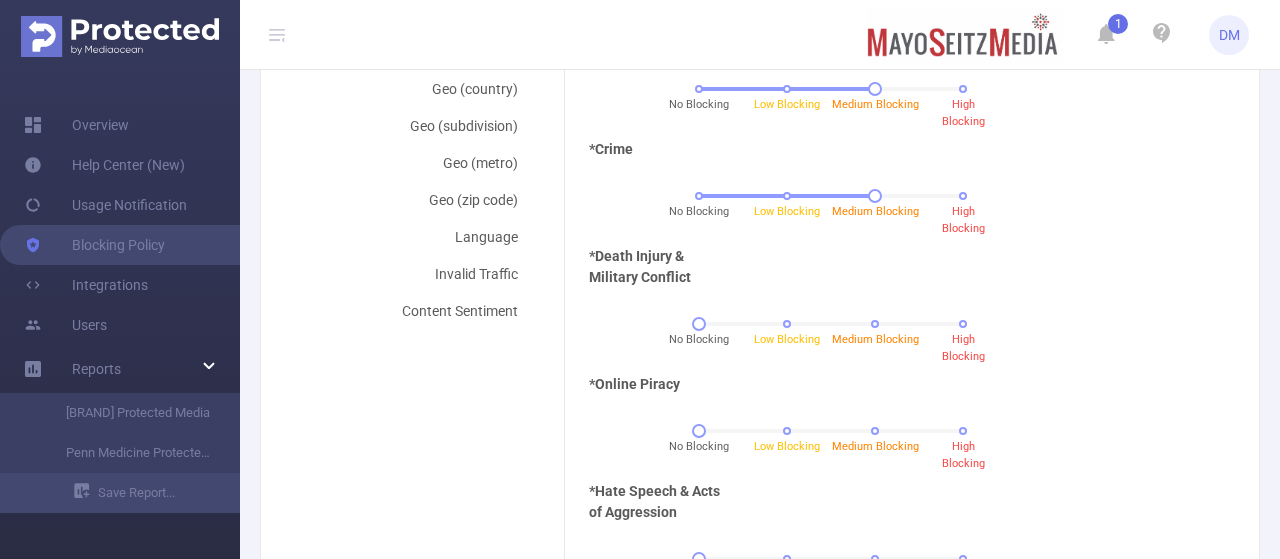 scroll, scrollTop: 1008, scrollLeft: 0, axis: vertical 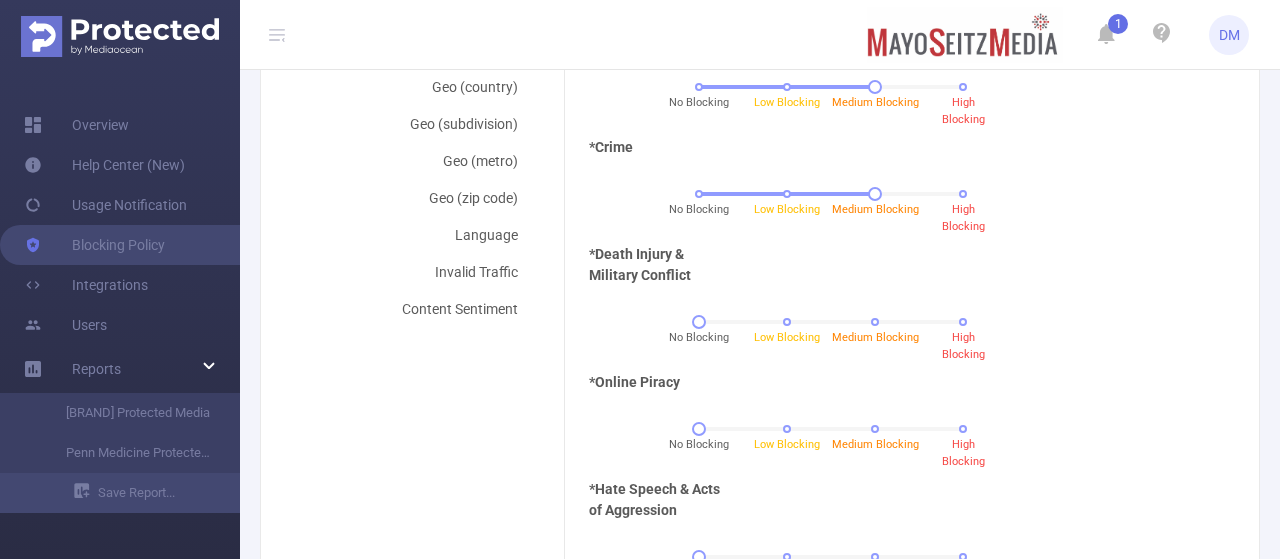 click on "No Blocking Low Blocking Medium Blocking High Blocking" at bounding box center [831, 329] 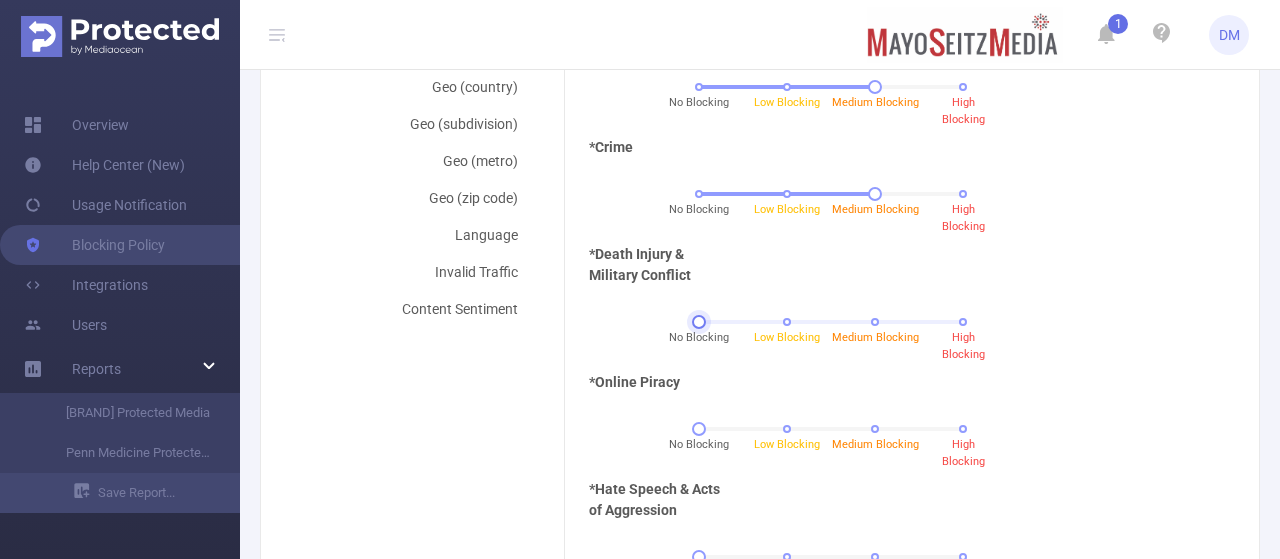 click on "No Blocking Low Blocking Medium Blocking High Blocking" at bounding box center (831, 322) 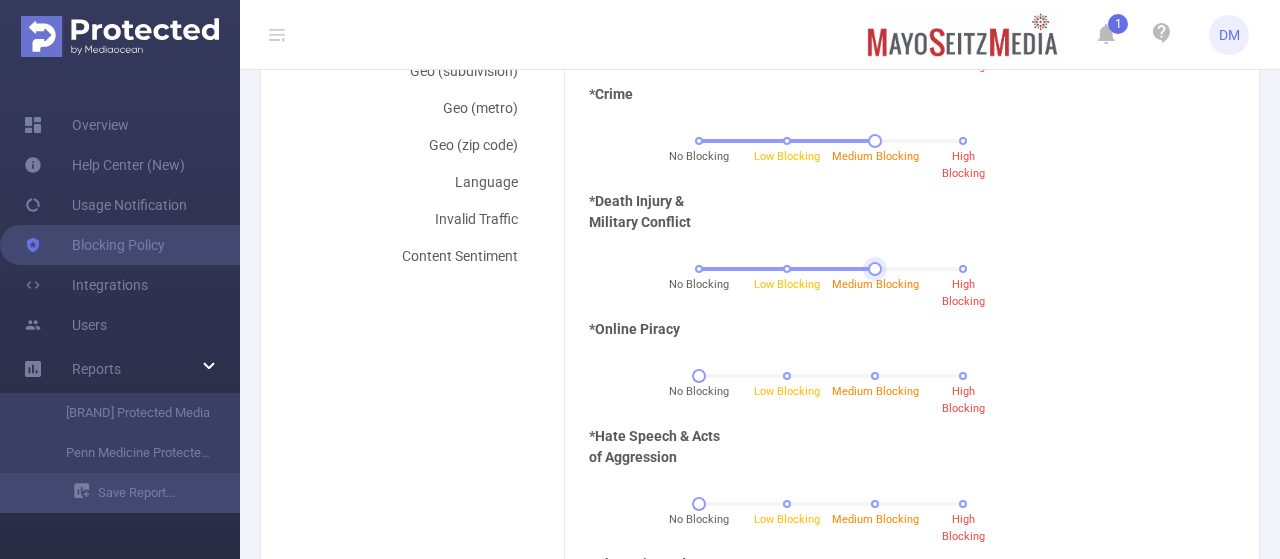 scroll, scrollTop: 1068, scrollLeft: 0, axis: vertical 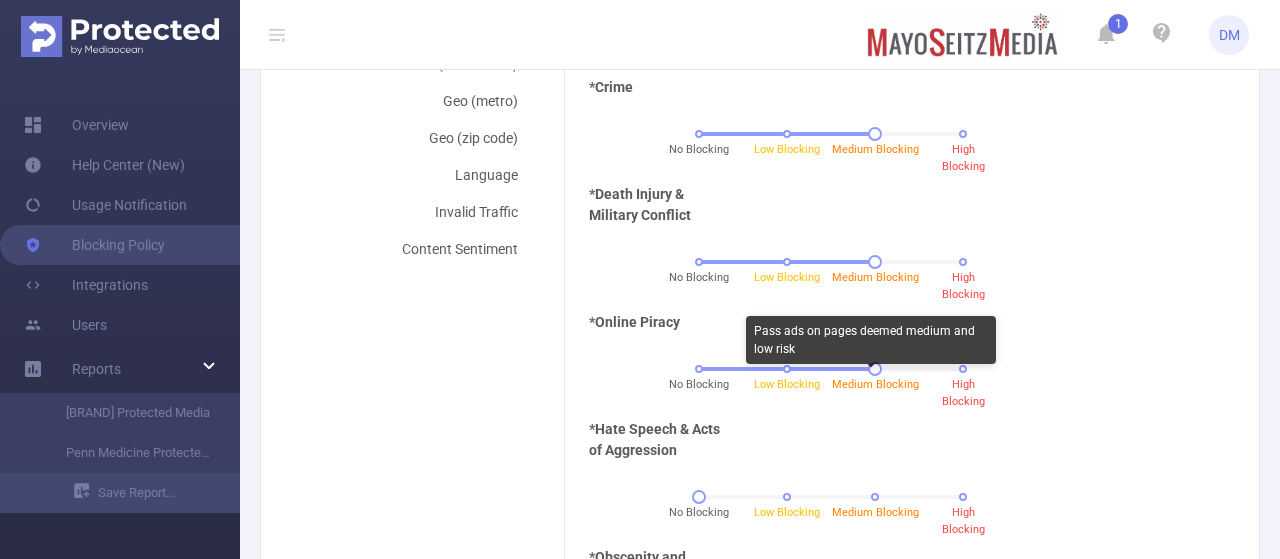 click on "Pass ads on pages deemed medium and low risk" at bounding box center (871, 344) 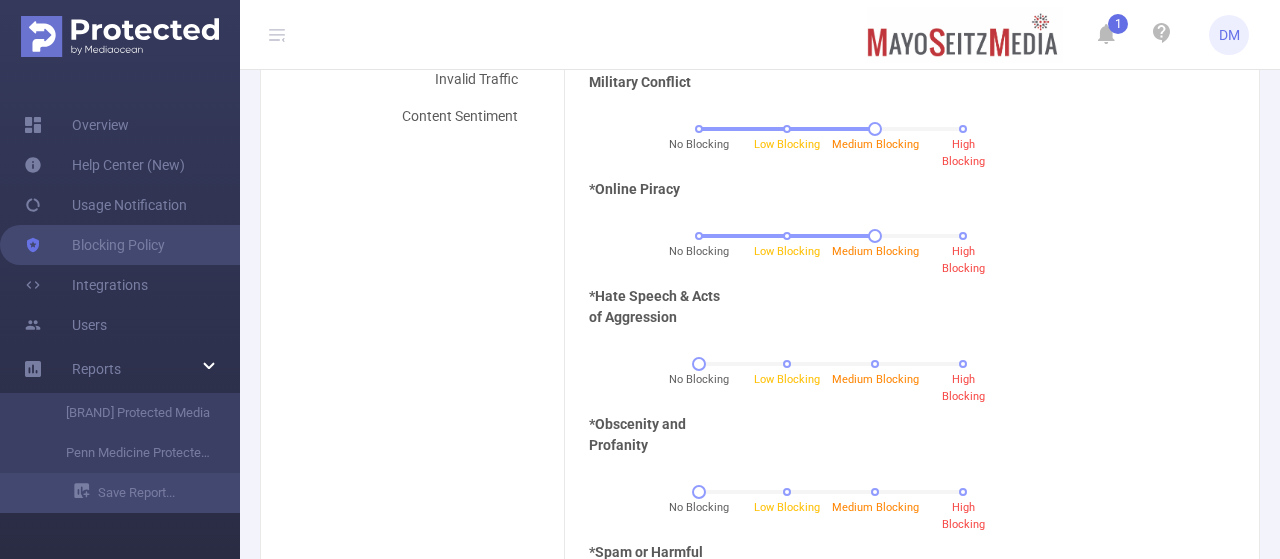 scroll, scrollTop: 1203, scrollLeft: 0, axis: vertical 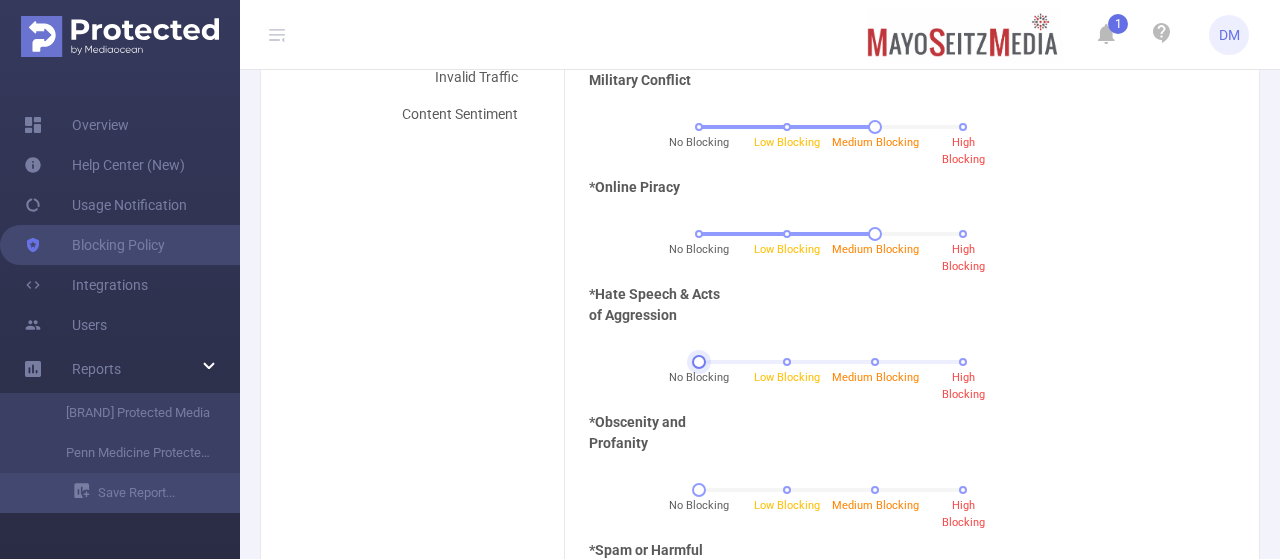 click on "No Blocking Low Blocking Medium Blocking High Blocking" at bounding box center (831, 362) 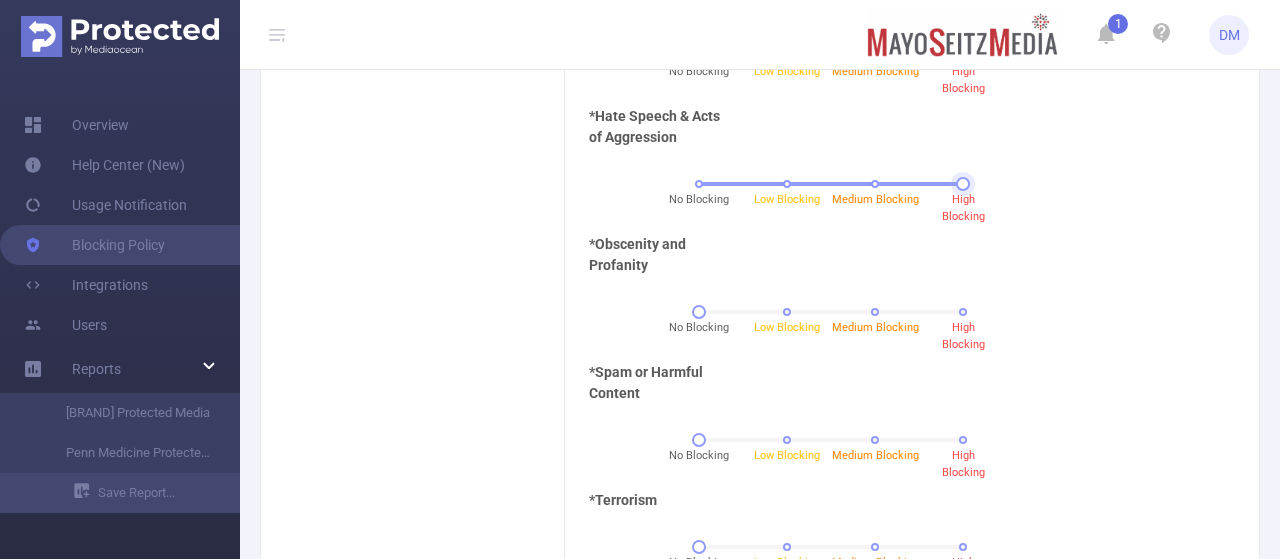 scroll, scrollTop: 1395, scrollLeft: 0, axis: vertical 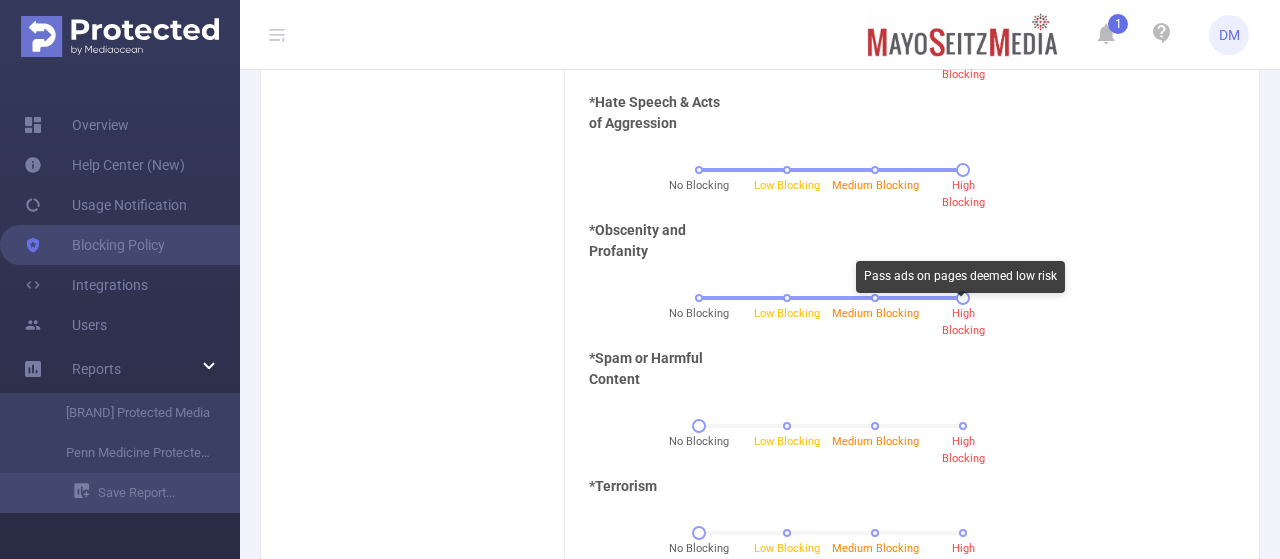 click on "Pass ads on pages deemed low risk" at bounding box center [960, 281] 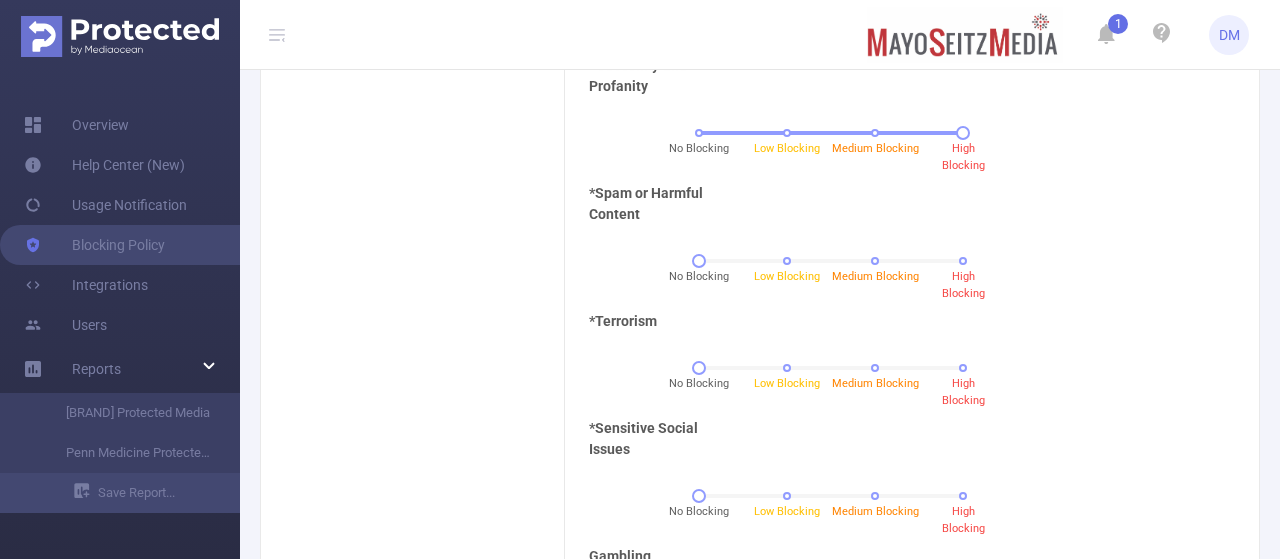 scroll, scrollTop: 1579, scrollLeft: 0, axis: vertical 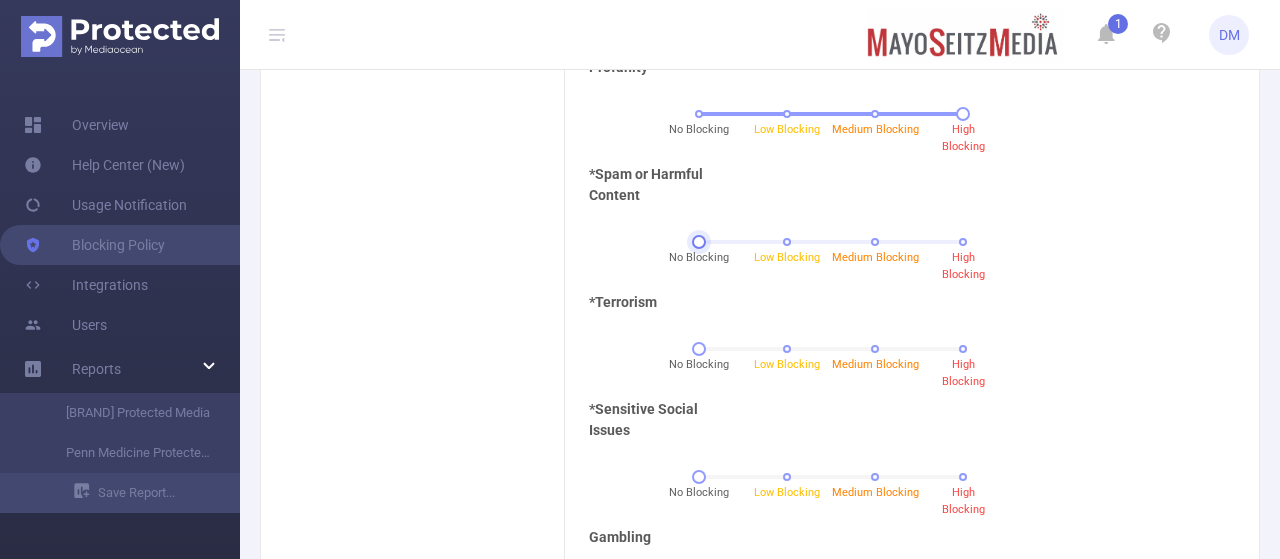 click on "No Blocking Low Blocking Medium Blocking High Blocking" at bounding box center (831, 242) 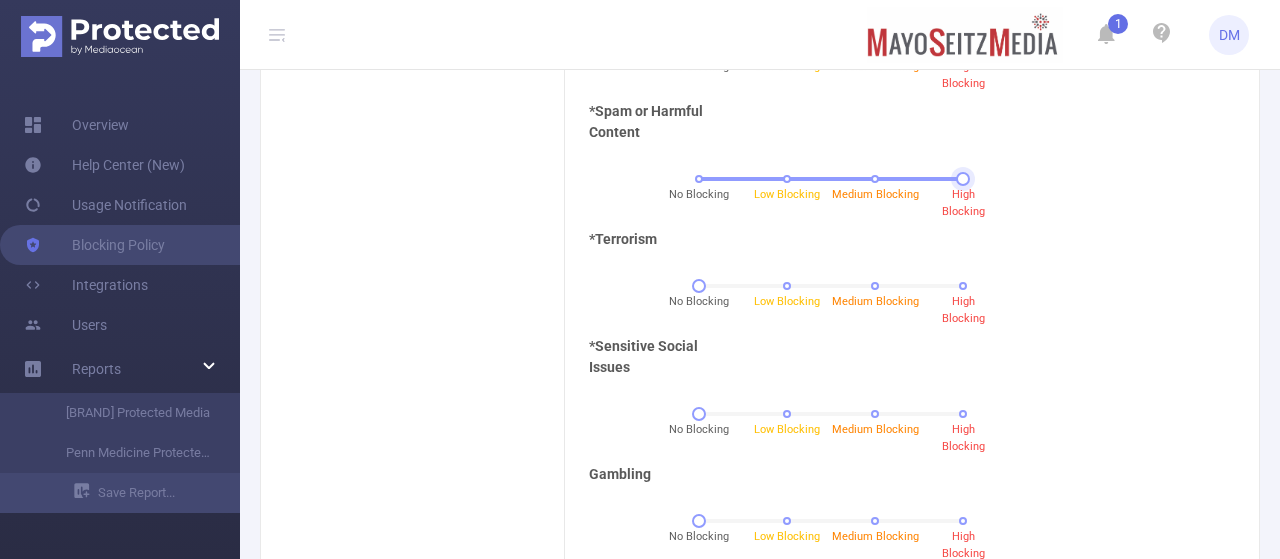 scroll, scrollTop: 1641, scrollLeft: 0, axis: vertical 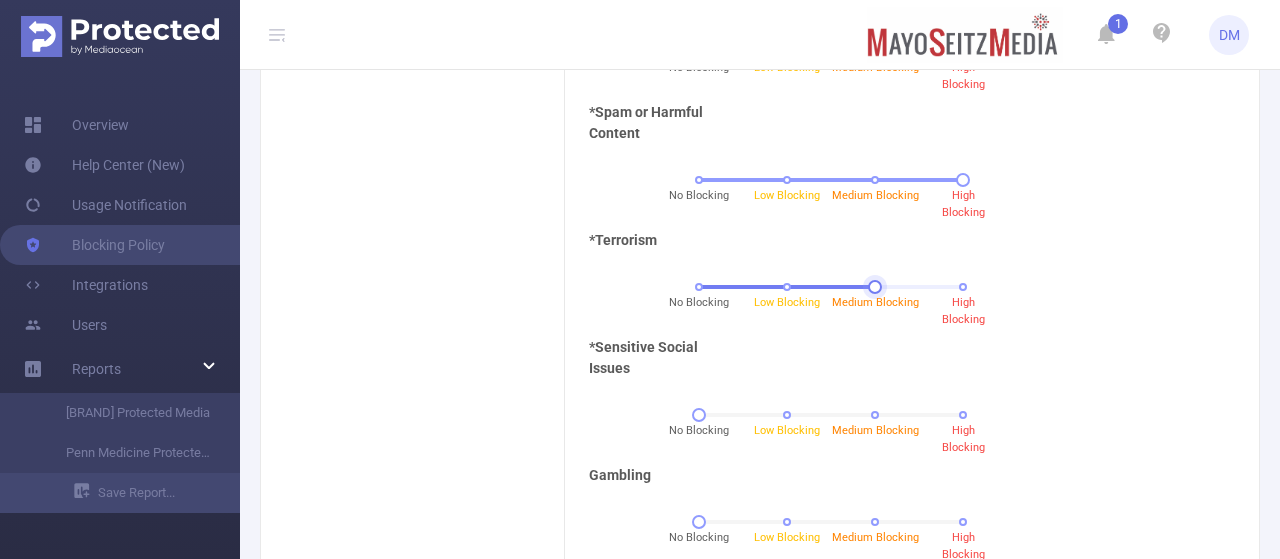 click on "No Blocking Low Blocking Medium Blocking High Blocking" at bounding box center [831, 287] 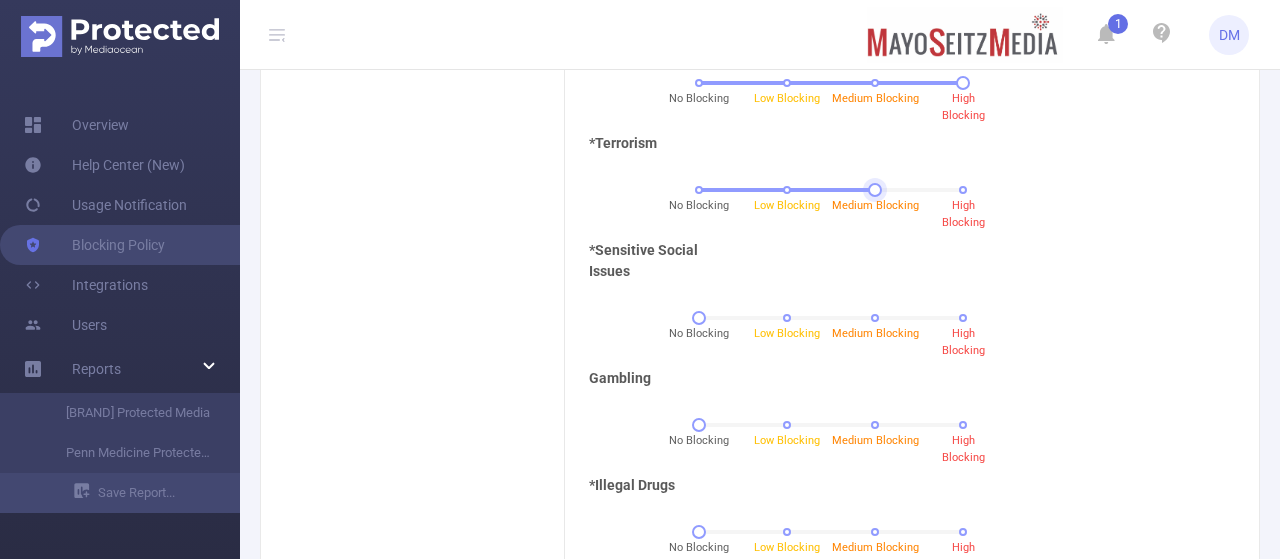 scroll, scrollTop: 1743, scrollLeft: 0, axis: vertical 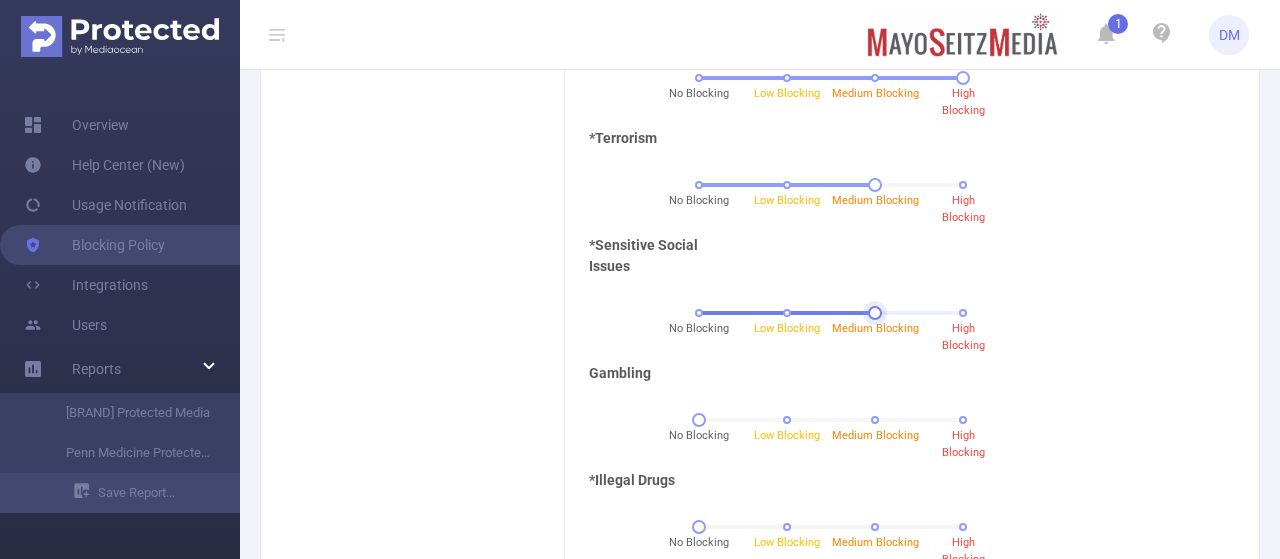click on "No Blocking Low Blocking Medium Blocking High Blocking" at bounding box center (831, 313) 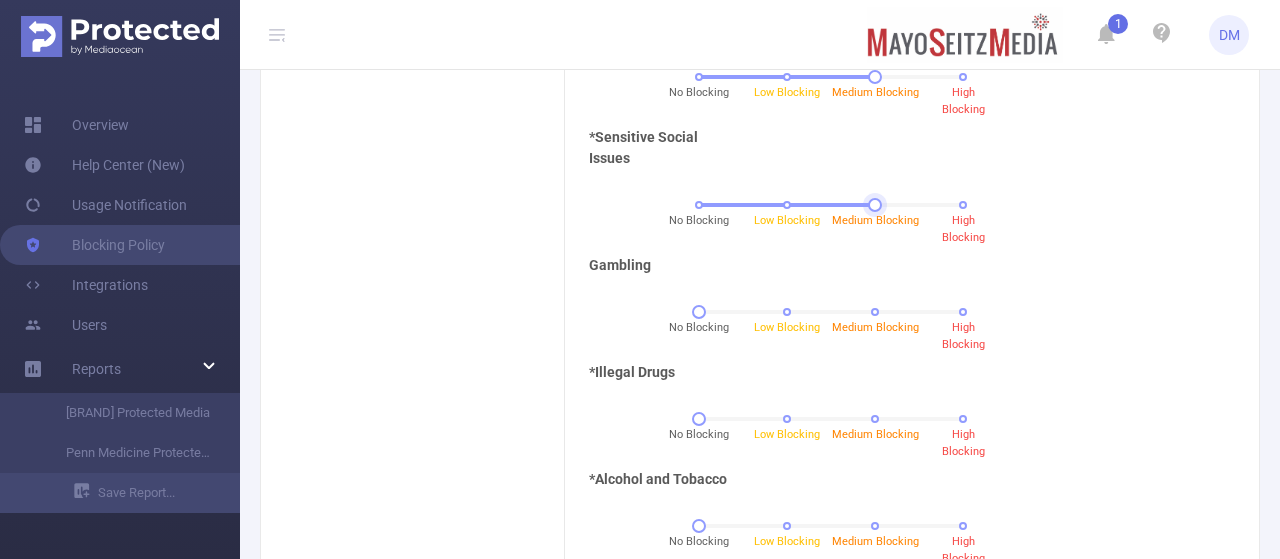 scroll, scrollTop: 1865, scrollLeft: 0, axis: vertical 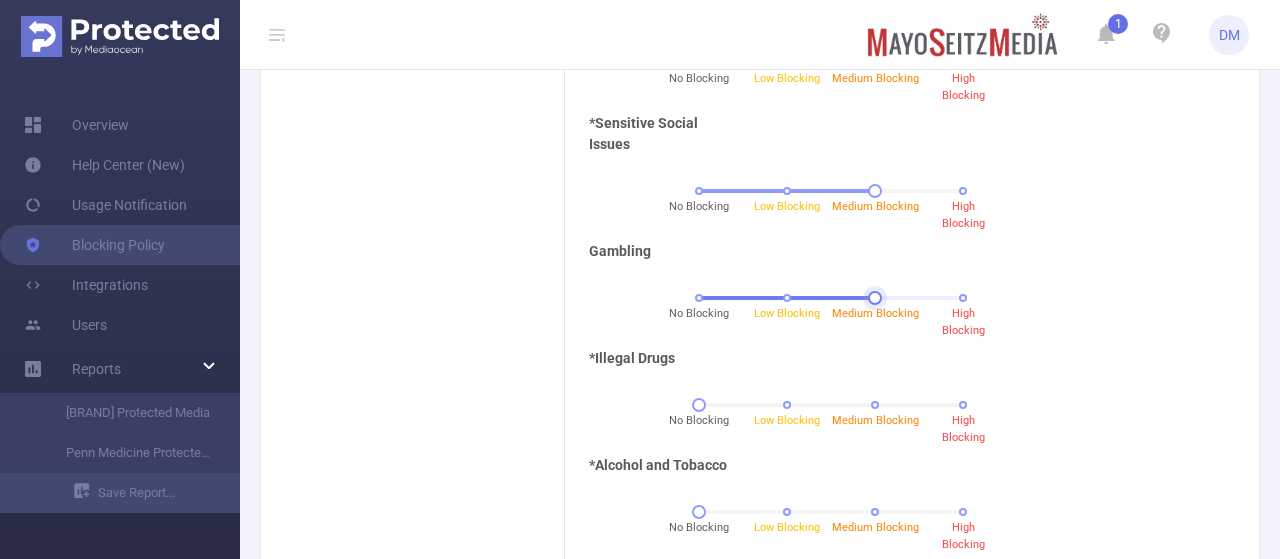 click on "No Blocking Low Blocking Medium Blocking High Blocking" at bounding box center [831, 298] 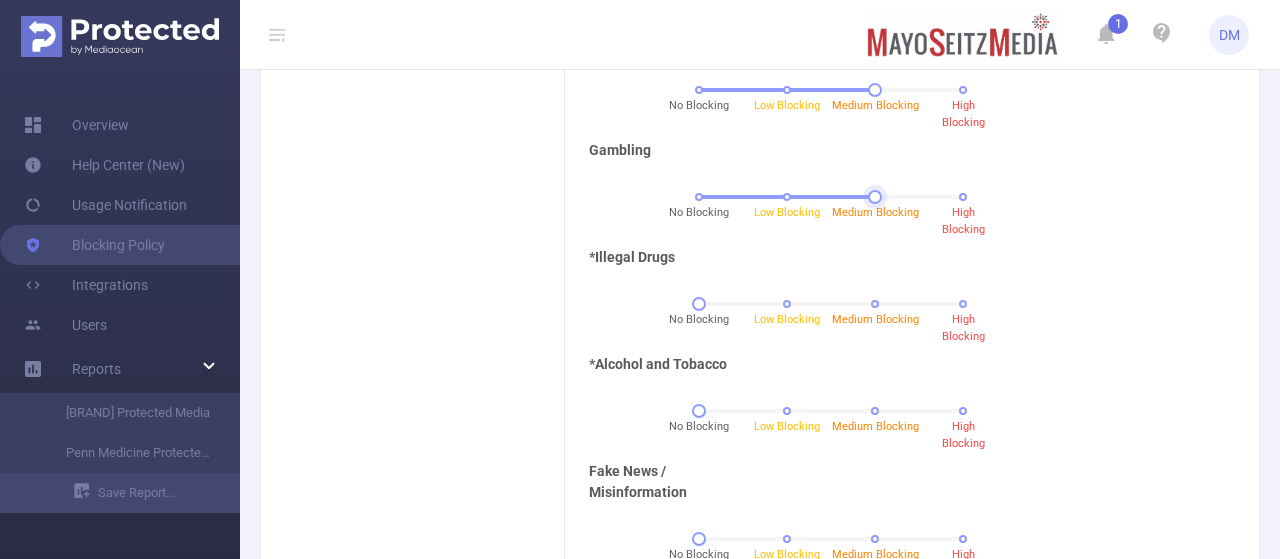 scroll, scrollTop: 1967, scrollLeft: 0, axis: vertical 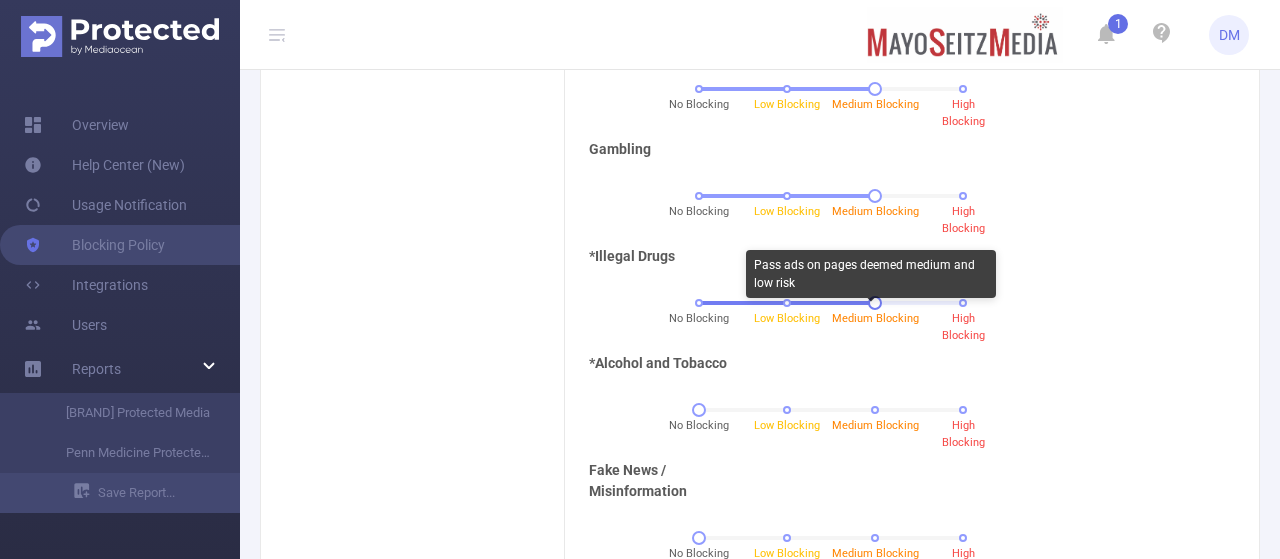 click on "Medium Blocking" at bounding box center [875, 318] 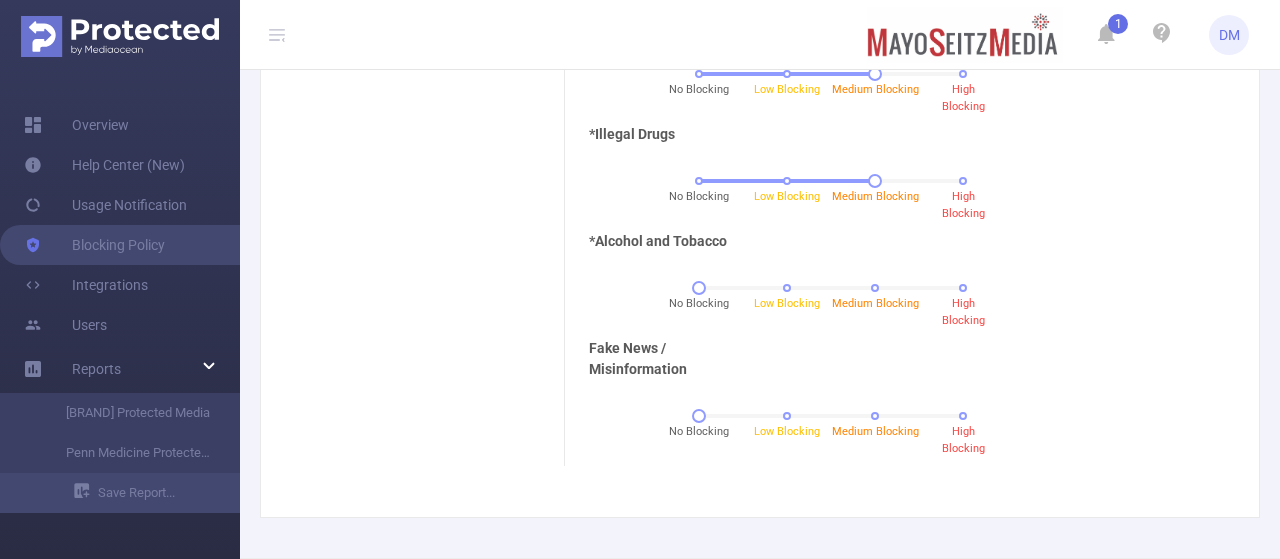 scroll, scrollTop: 2090, scrollLeft: 0, axis: vertical 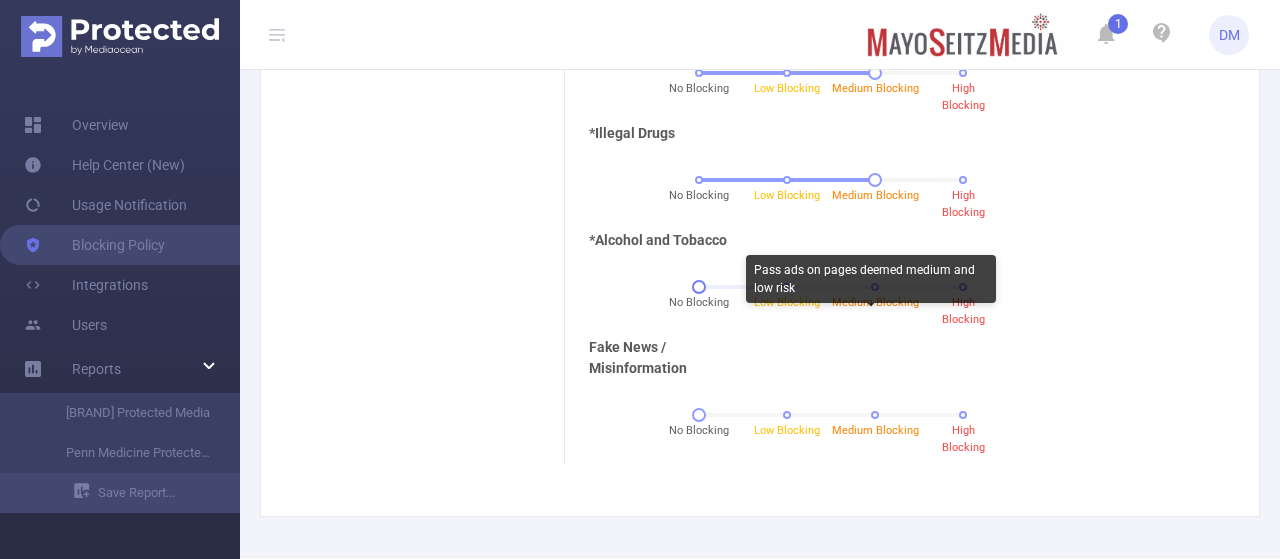 click on "Medium Blocking" at bounding box center (875, 302) 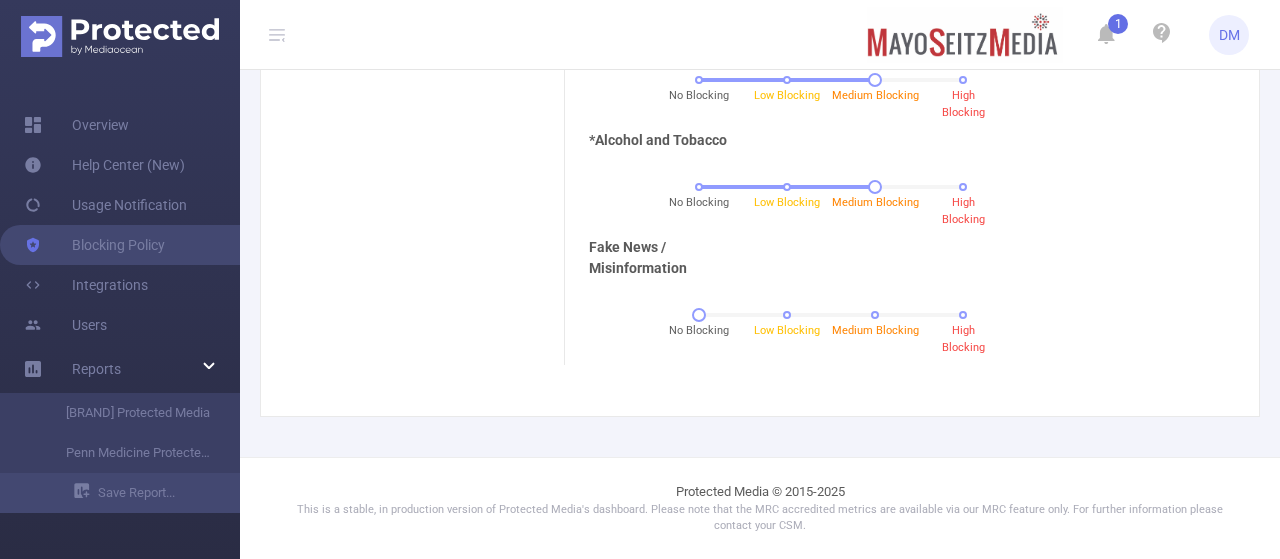 scroll, scrollTop: 2202, scrollLeft: 0, axis: vertical 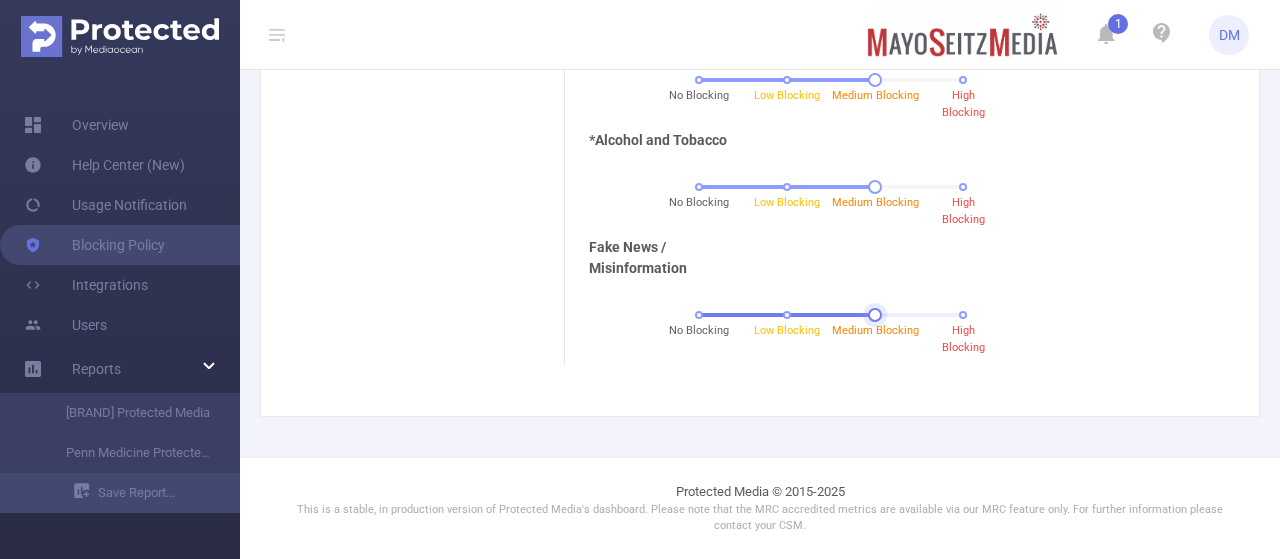 click on "No Blocking Low Blocking Medium Blocking High Blocking" at bounding box center (831, 315) 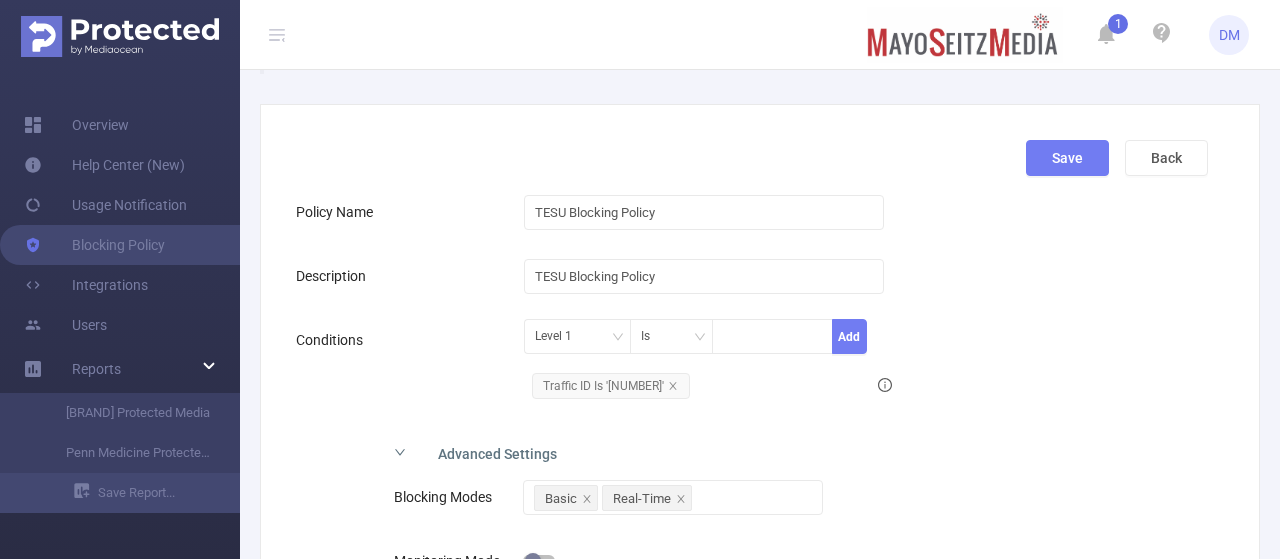 scroll, scrollTop: 0, scrollLeft: 0, axis: both 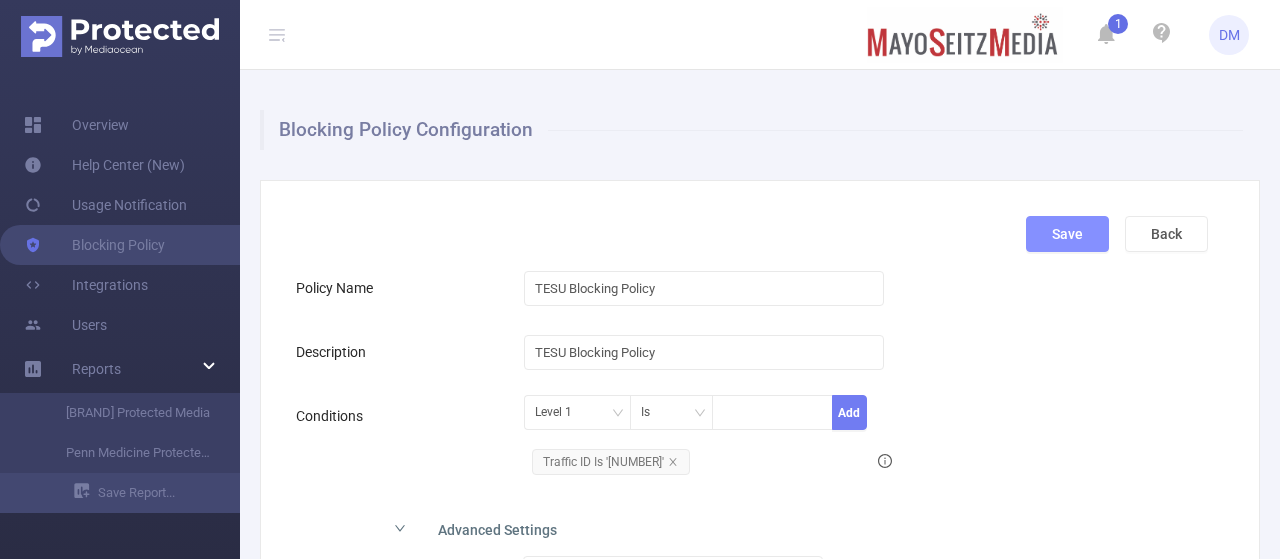 click on "Save" at bounding box center [1067, 234] 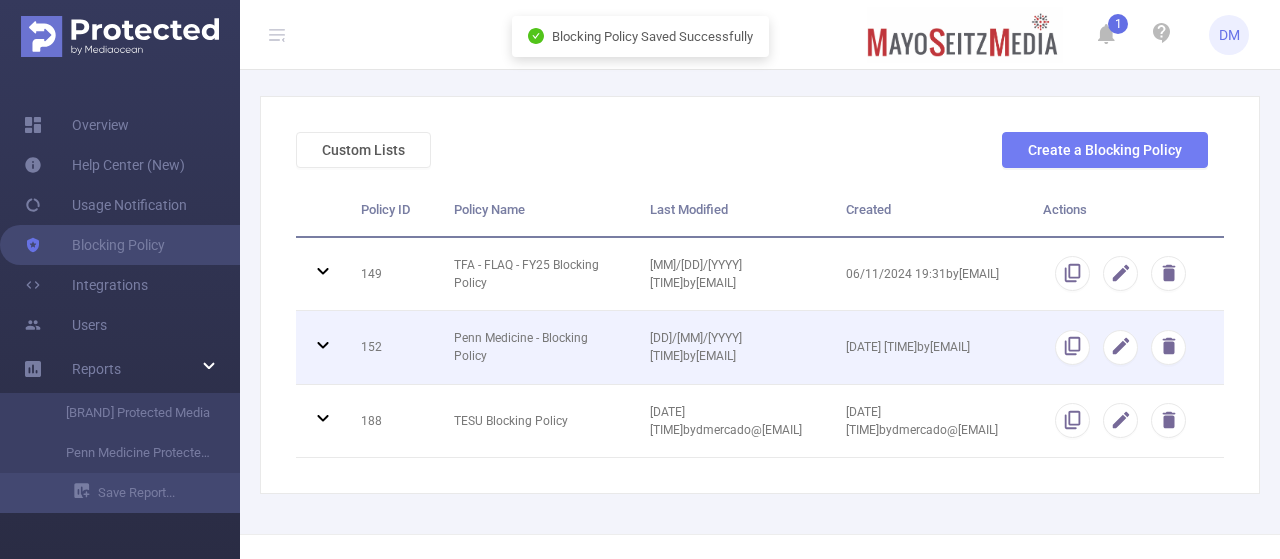 scroll, scrollTop: 86, scrollLeft: 0, axis: vertical 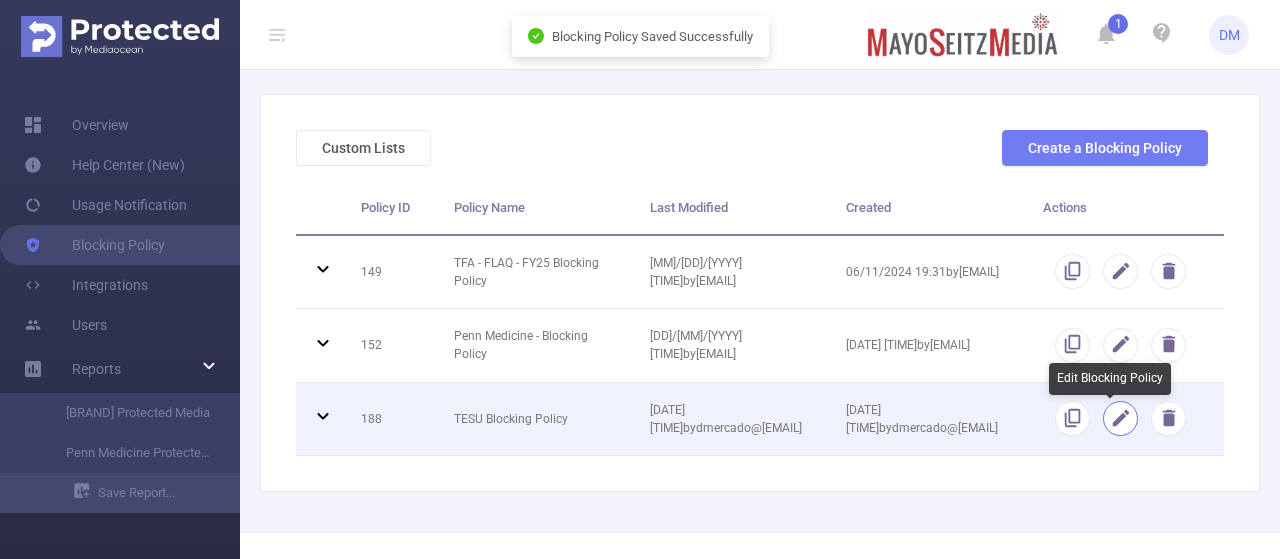 click at bounding box center [1120, 418] 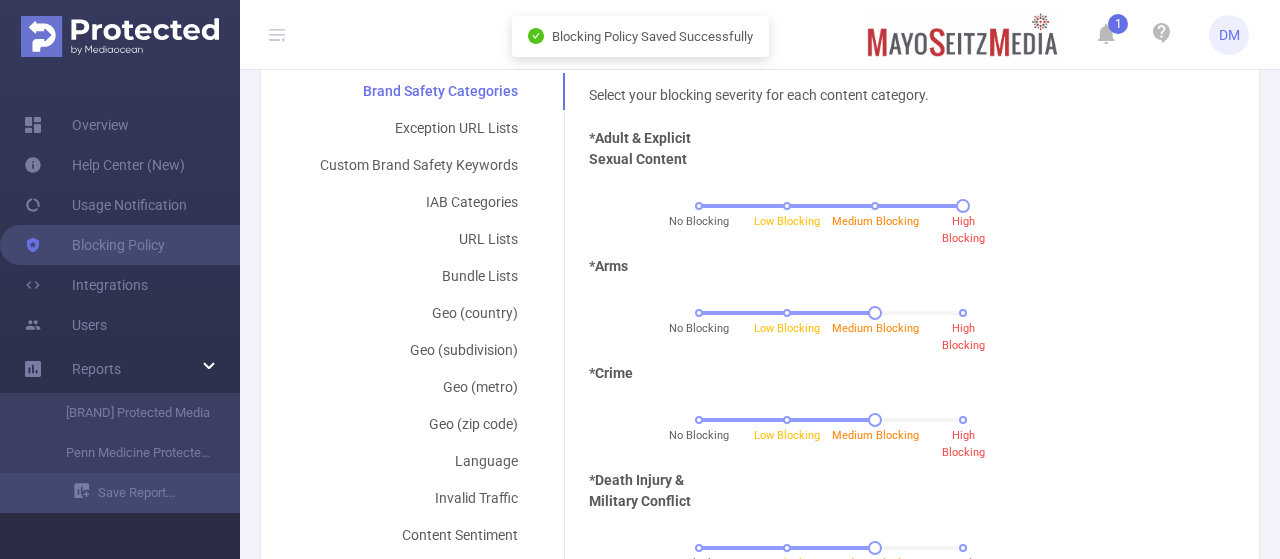 scroll, scrollTop: 507, scrollLeft: 0, axis: vertical 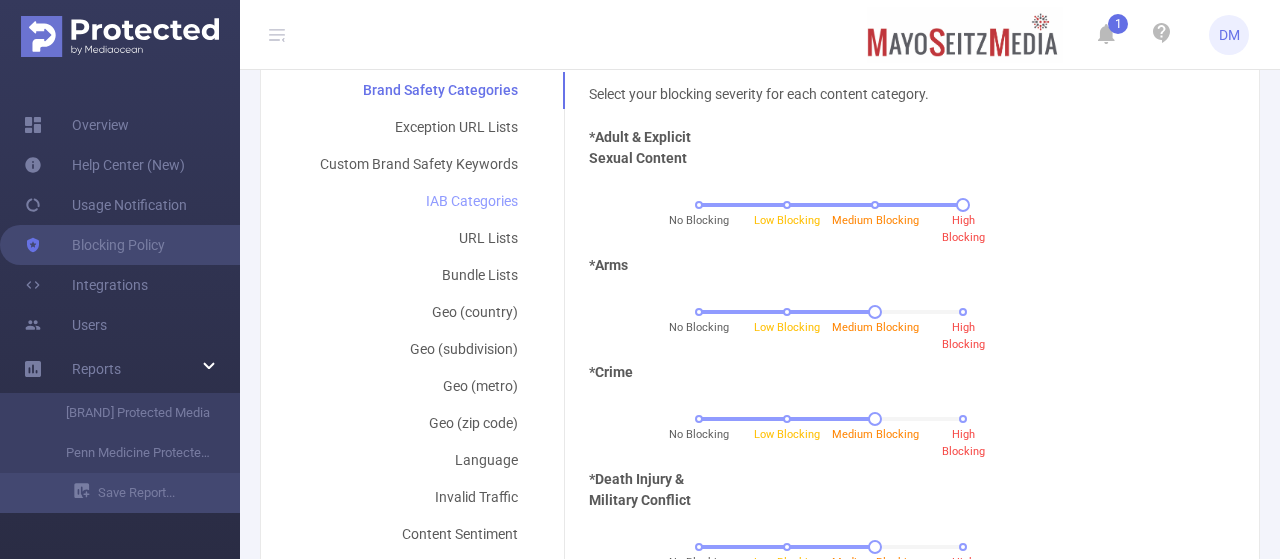 click on "IAB Categories" at bounding box center (419, 201) 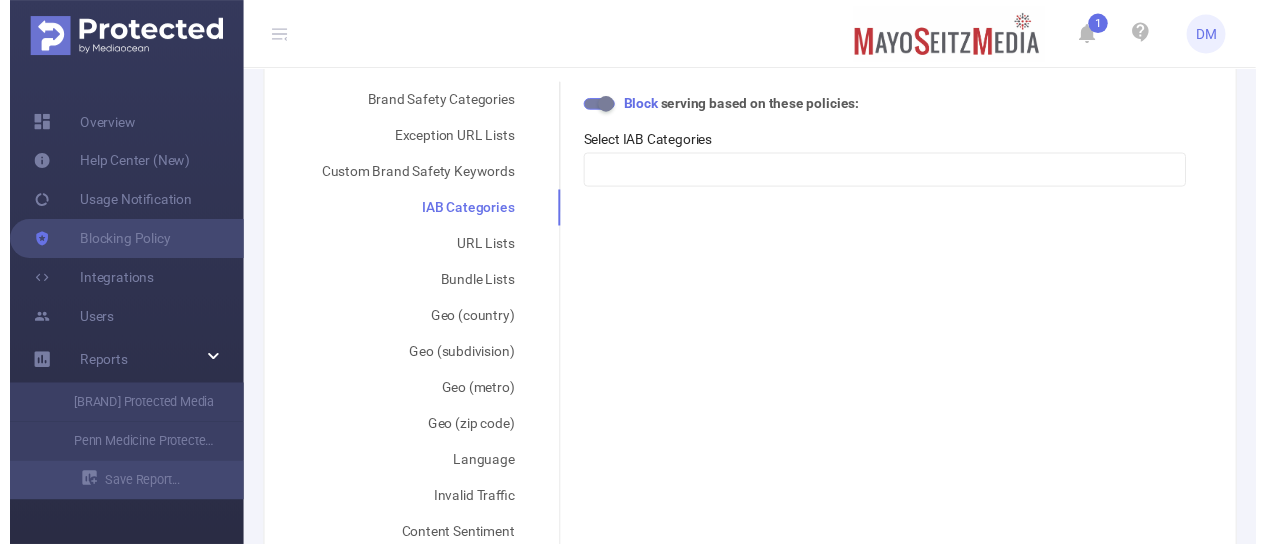 scroll, scrollTop: 494, scrollLeft: 0, axis: vertical 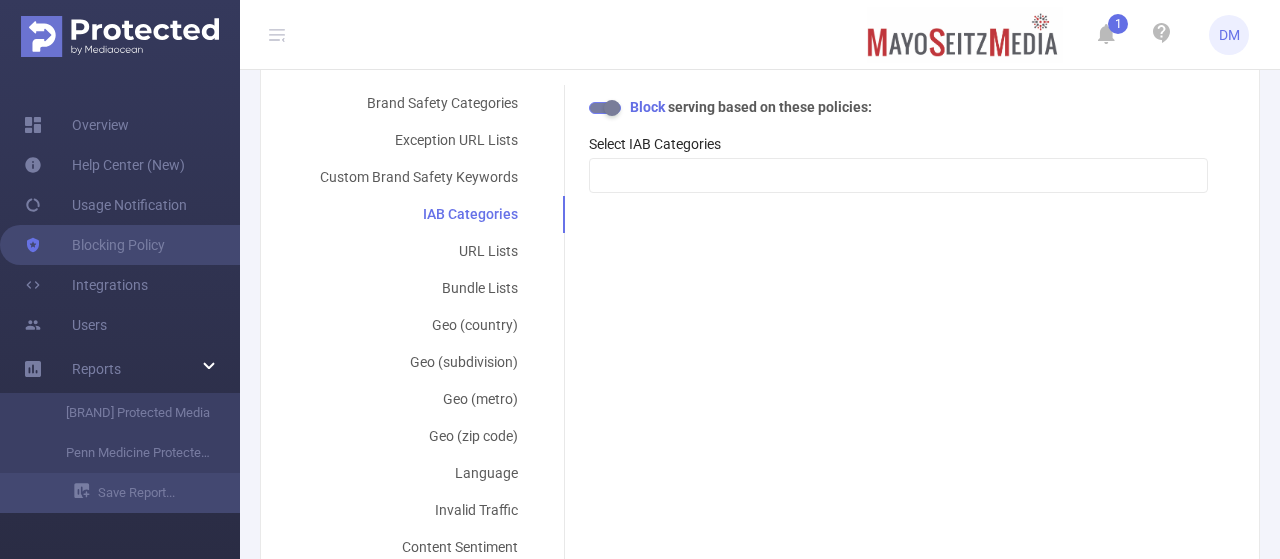 click on "Select IAB Categories" at bounding box center [655, 144] 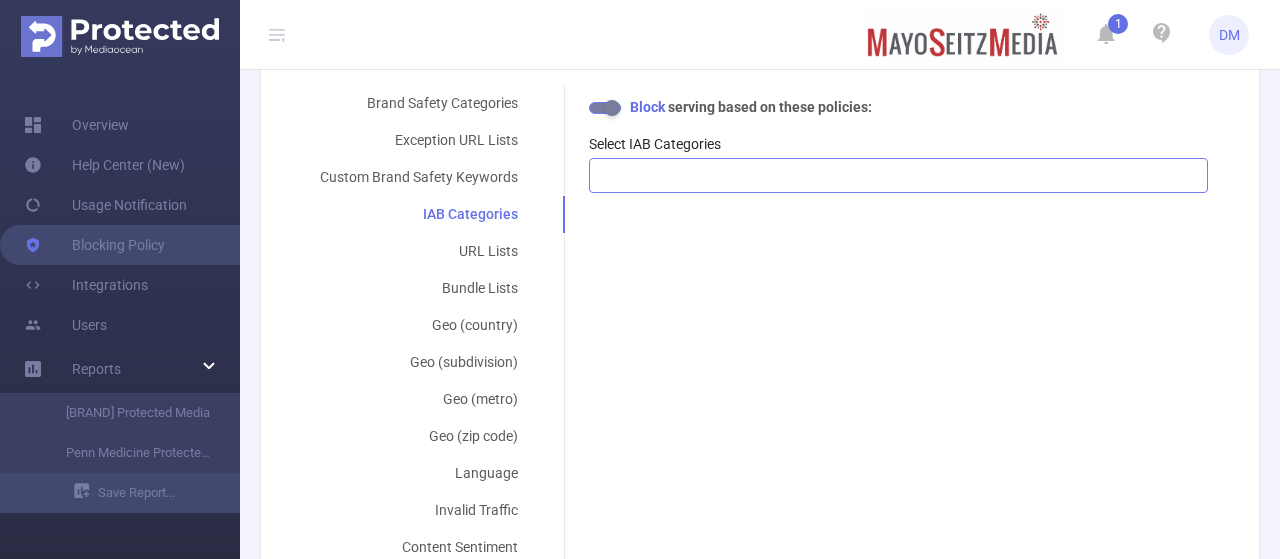 click at bounding box center [898, 175] 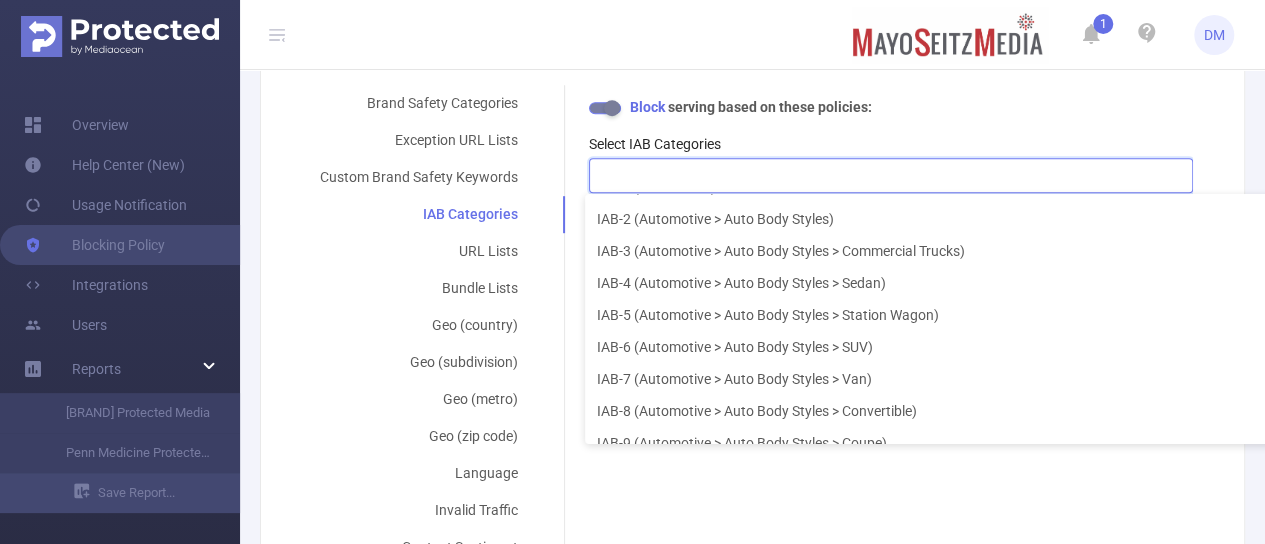 scroll, scrollTop: 42, scrollLeft: 0, axis: vertical 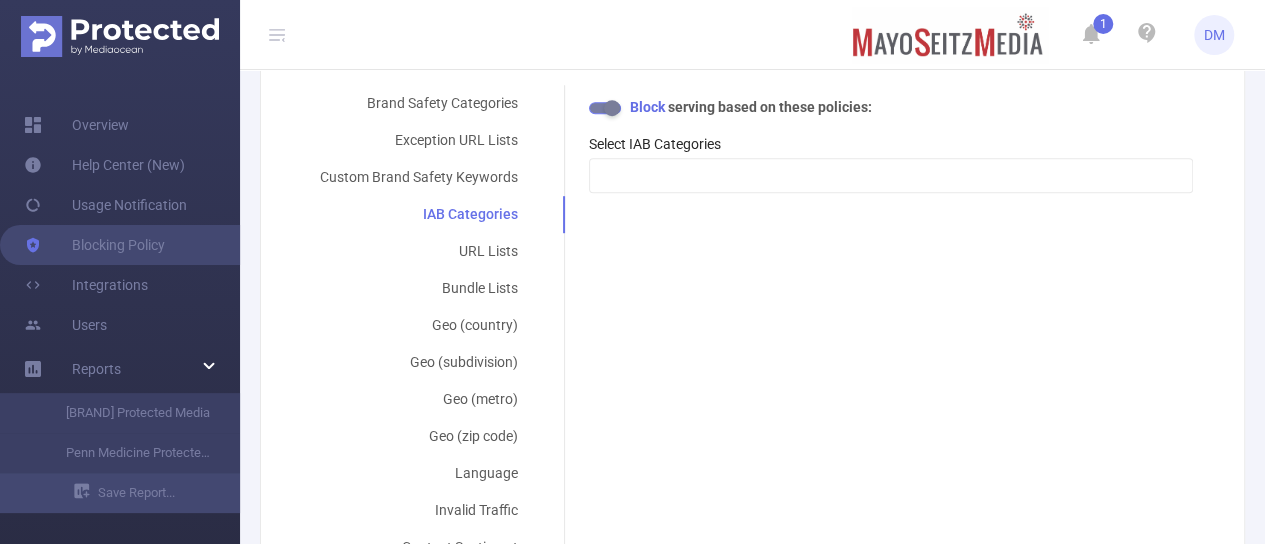 click on "Brand Safety Categories Exception URL Lists Custom Brand Safety Keywords IAB Categories URL Lists Bundle Lists Geo (country) Geo (subdivision) Geo (metro) Geo (zip code) Language Invalid Traffic Content Sentiment Select your blocking severity for each content category. *Adult & Explicit Sexual Content No Blocking Low Blocking Medium Blocking High Blocking *Arms No Blocking Low Blocking Medium Blocking High Blocking *Crime No Blocking Low Blocking Medium Blocking High Blocking *Death Injury & Military Conflict No Blocking Low Blocking Medium Blocking High Blocking *Online Piracy No Blocking Low Blocking Medium Blocking High Blocking *Hate Speech & Acts of Aggression No Blocking Low Blocking Medium Blocking High Blocking *Obscenity and Profanity No Blocking Low Blocking Medium Blocking High Blocking *Spam or Harmful Content No Blocking Low Blocking Medium Blocking High Blocking *Terrorism No Blocking Low Blocking Medium Blocking High Blocking *Sensitive Social Issues No Blocking Low Blocking Medium Blocking" at bounding box center (744, 325) 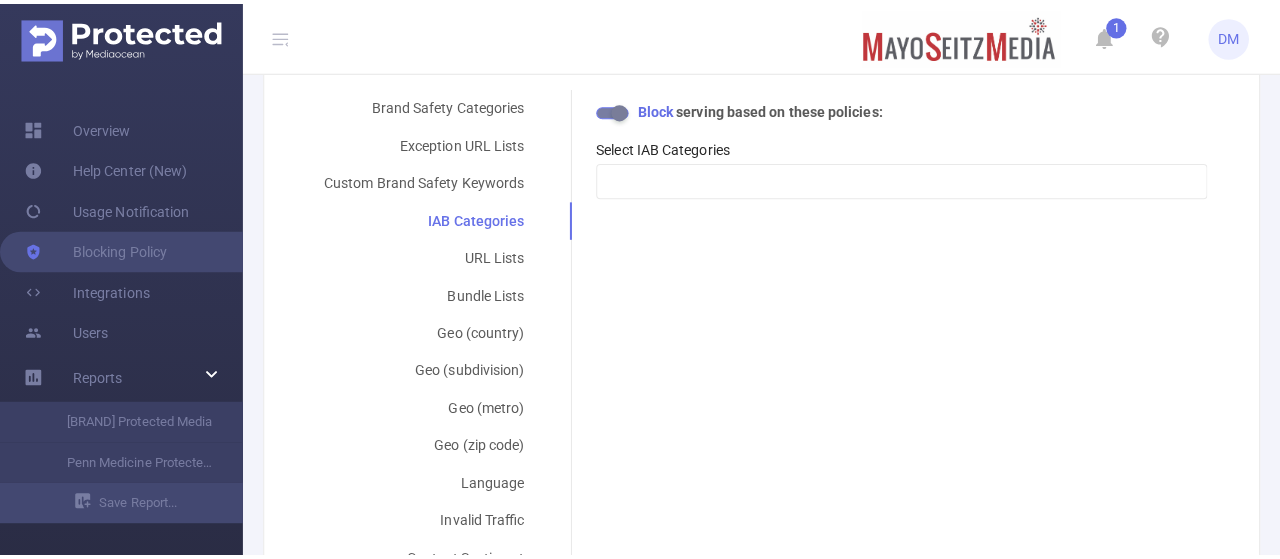 scroll, scrollTop: 4, scrollLeft: 0, axis: vertical 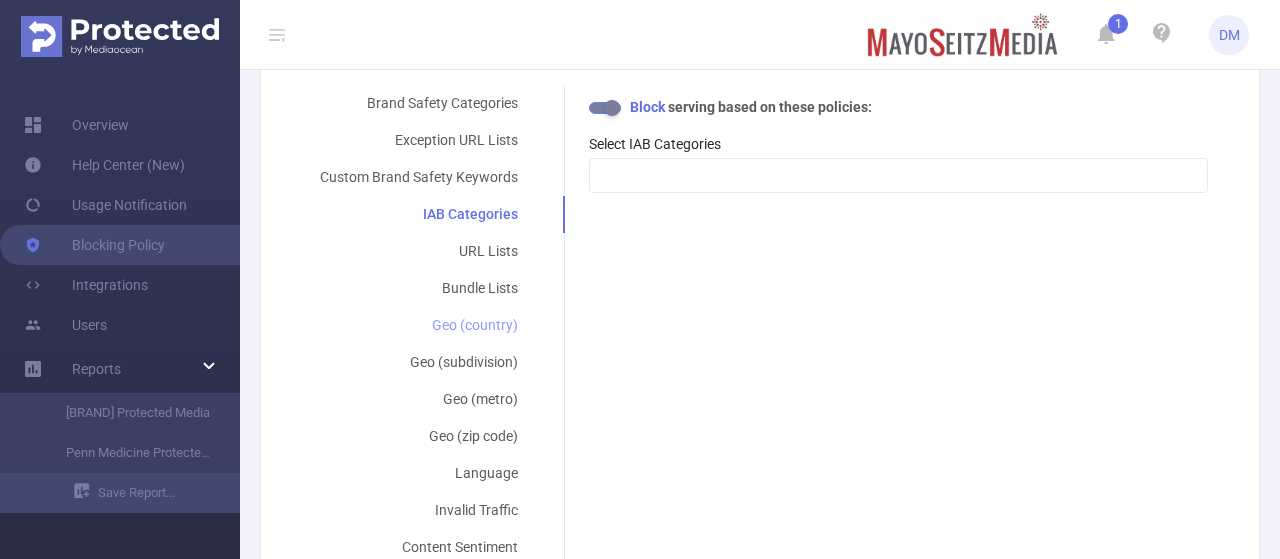 click on "Geo (country)" at bounding box center [419, 325] 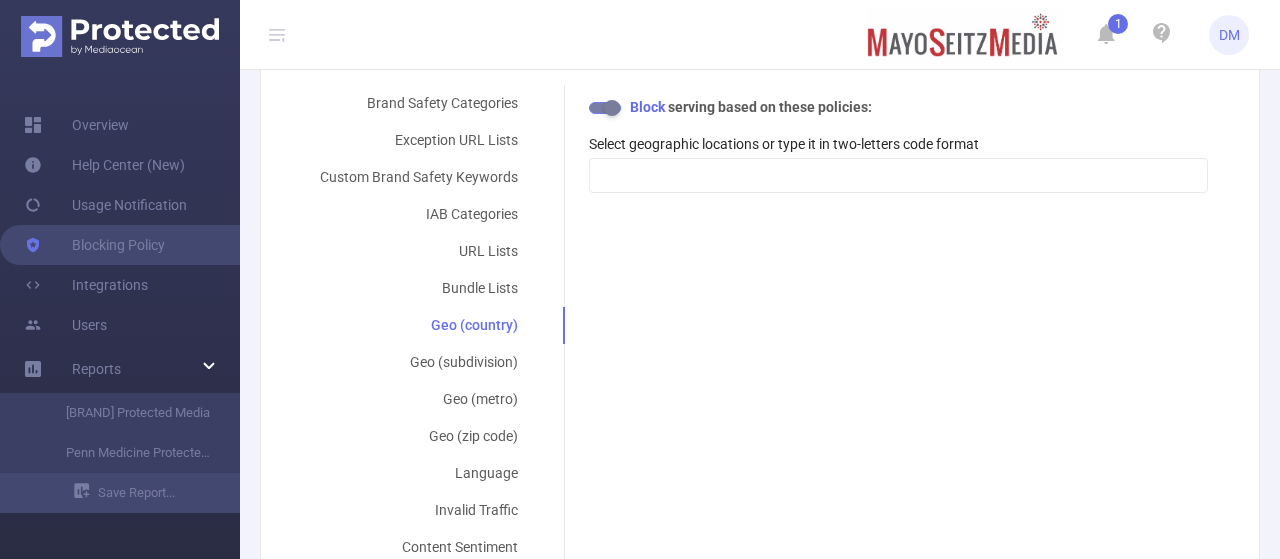 click at bounding box center [605, 108] 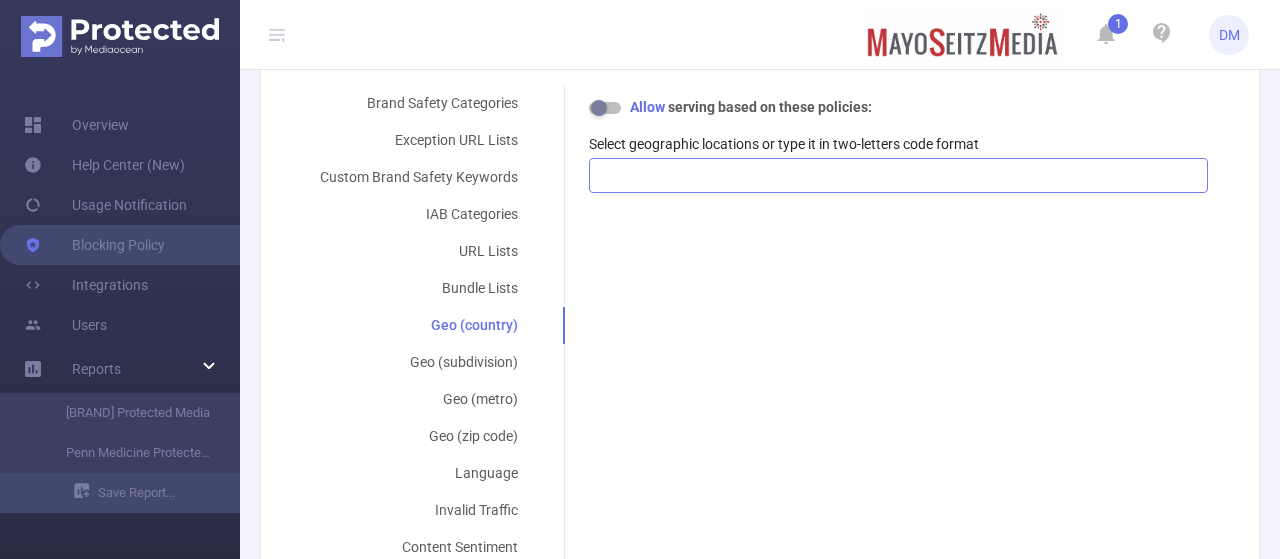 click at bounding box center [898, 175] 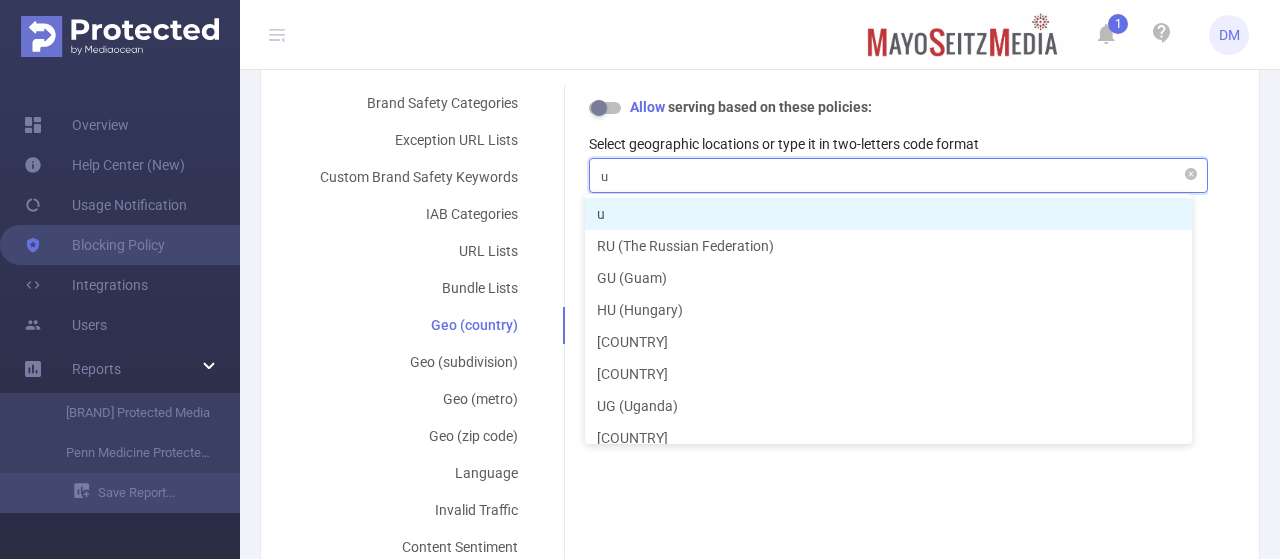 type on "us" 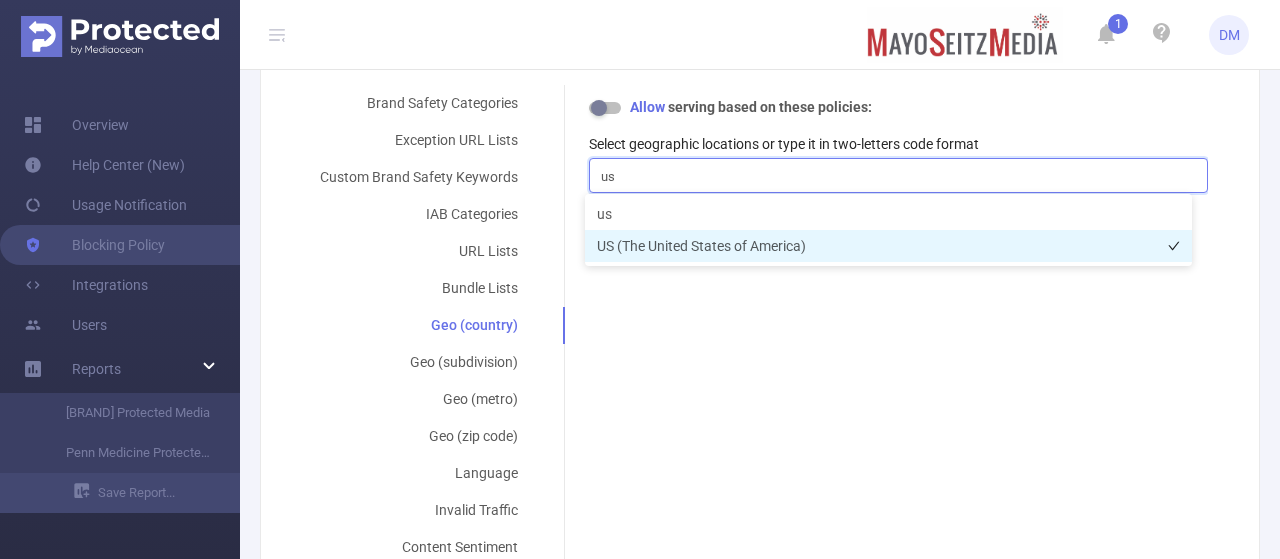 click on "US (The United States of America)" at bounding box center [888, 246] 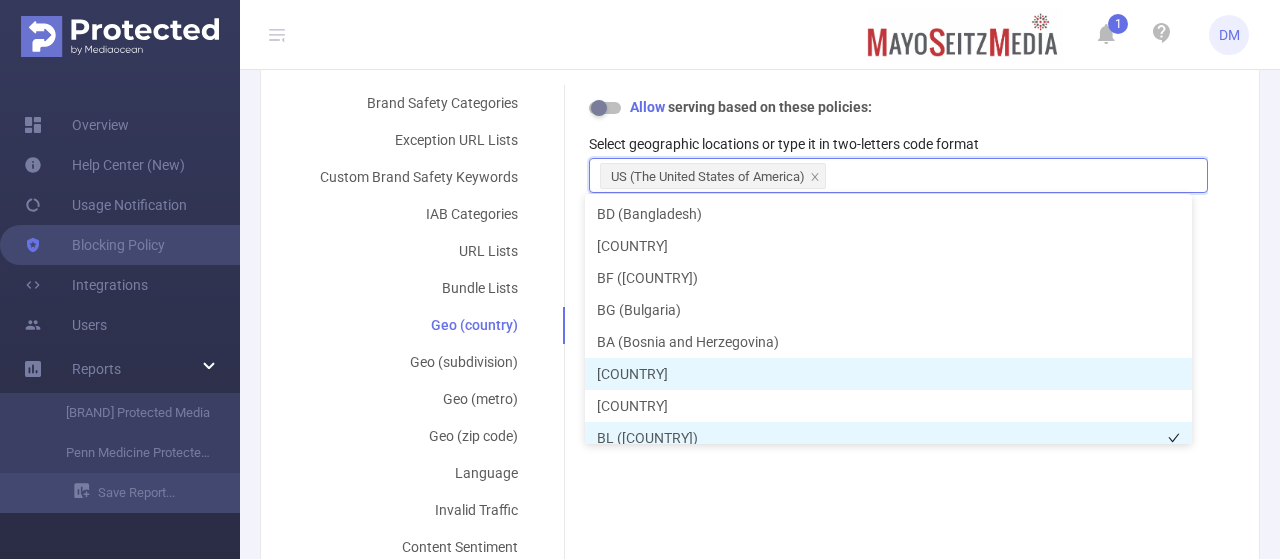 scroll, scrollTop: 10, scrollLeft: 0, axis: vertical 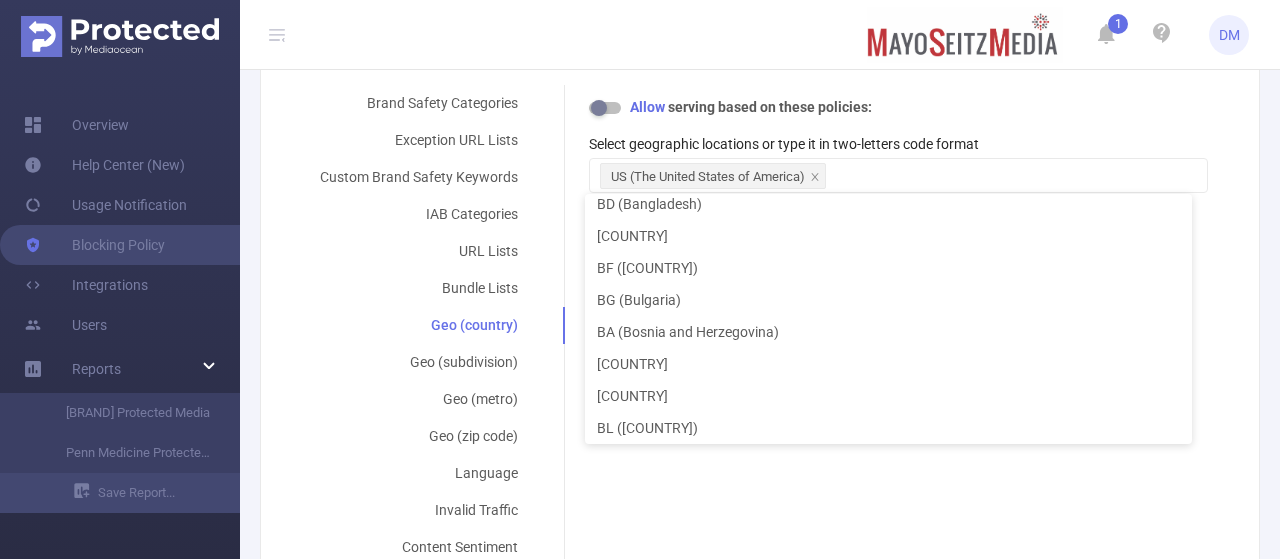 click on "Brand Safety Categories Exception URL Lists Custom Brand Safety Keywords IAB Categories URL Lists Bundle Lists Geo (country) Geo (subdivision) Geo (metro) Geo (zip code) Language Invalid Traffic Content Sentiment Select your blocking severity for each content category. *Adult & Explicit Sexual Content No Blocking Low Blocking Medium Blocking High Blocking *Arms No Blocking Low Blocking Medium Blocking High Blocking *Crime No Blocking Low Blocking Medium Blocking High Blocking *Death Injury & Military Conflict No Blocking Low Blocking Medium Blocking High Blocking *Online Piracy No Blocking Low Blocking Medium Blocking High Blocking *Hate Speech & Acts of Aggression No Blocking Low Blocking Medium Blocking High Blocking *Obscenity and Profanity No Blocking Low Blocking Medium Blocking High Blocking *Spam or Harmful Content No Blocking Low Blocking Medium Blocking High Blocking *Terrorism No Blocking Low Blocking Medium Blocking High Blocking *Sensitive Social Issues No Blocking Low Blocking Medium Blocking" at bounding box center (752, 325) 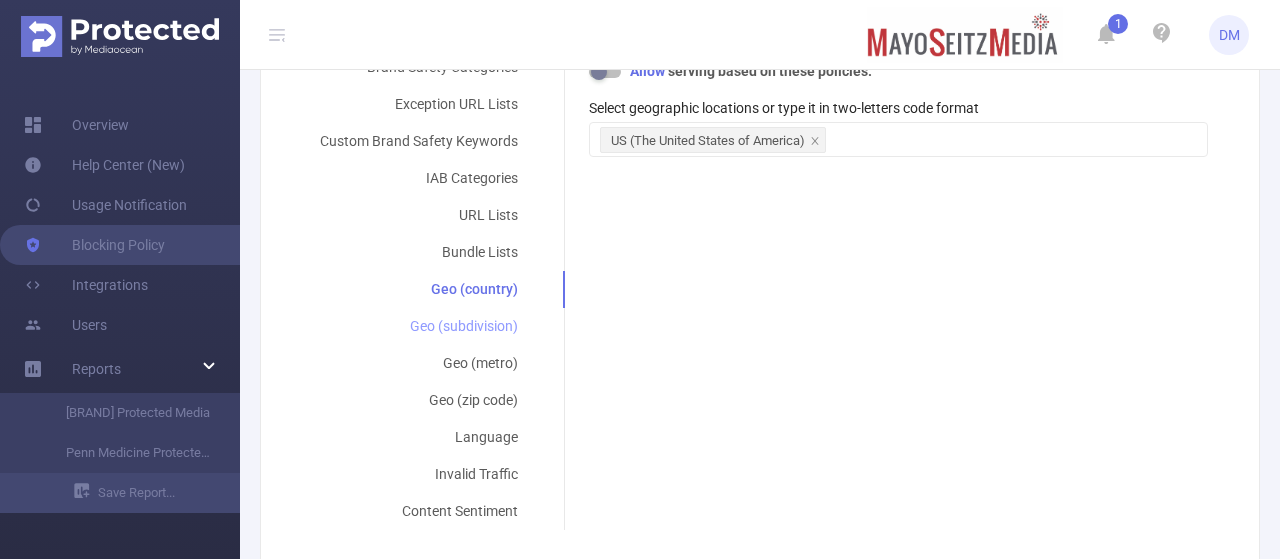 scroll, scrollTop: 528, scrollLeft: 0, axis: vertical 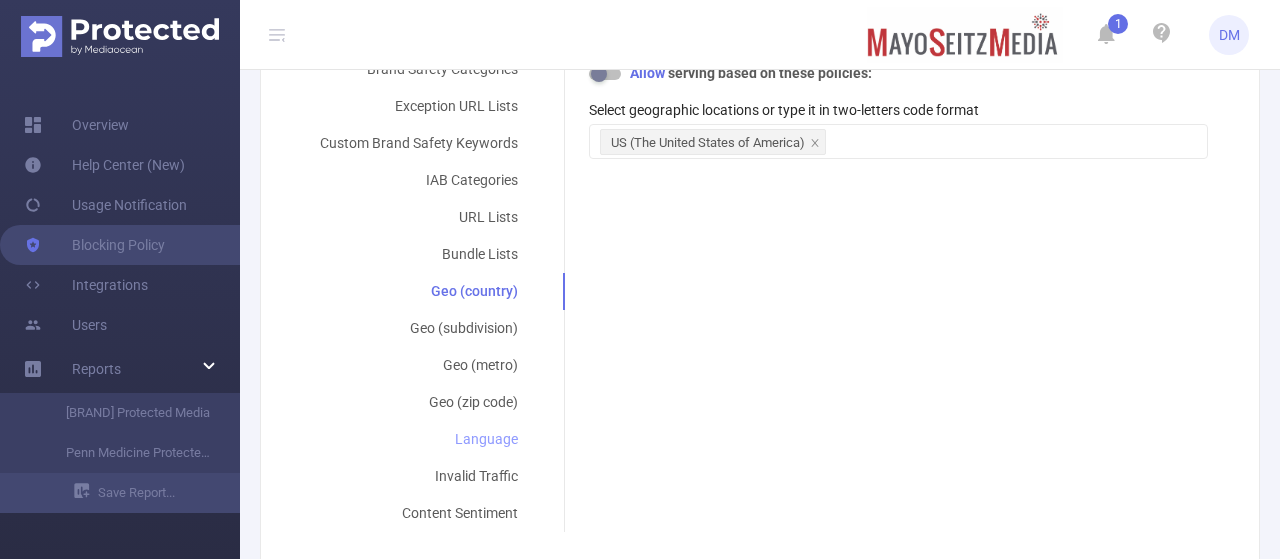 click on "Language" at bounding box center (419, 439) 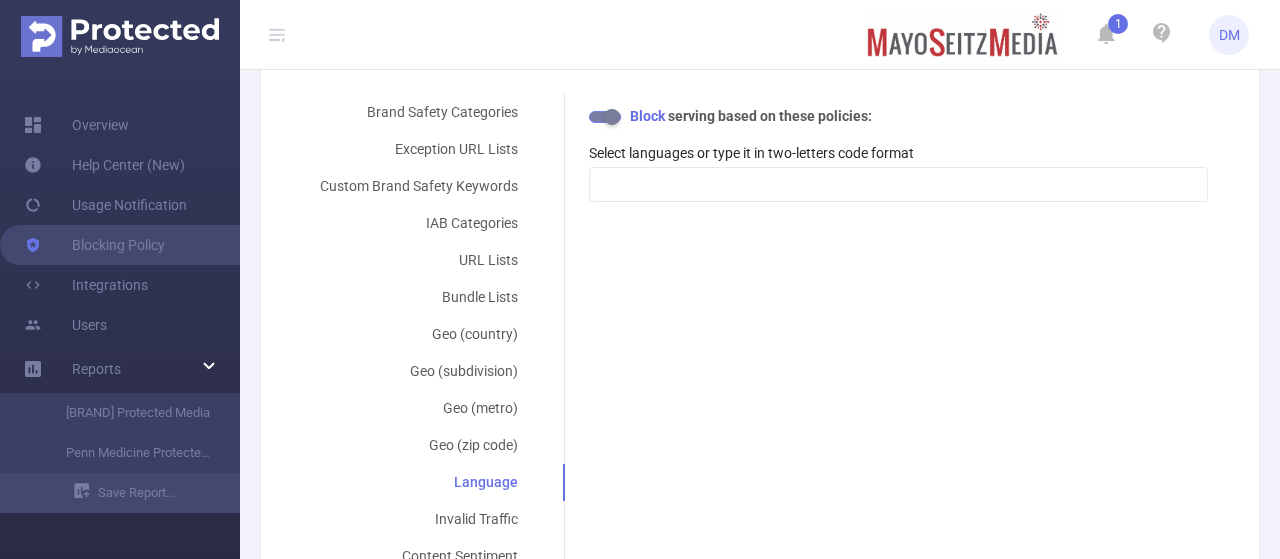 scroll, scrollTop: 486, scrollLeft: 0, axis: vertical 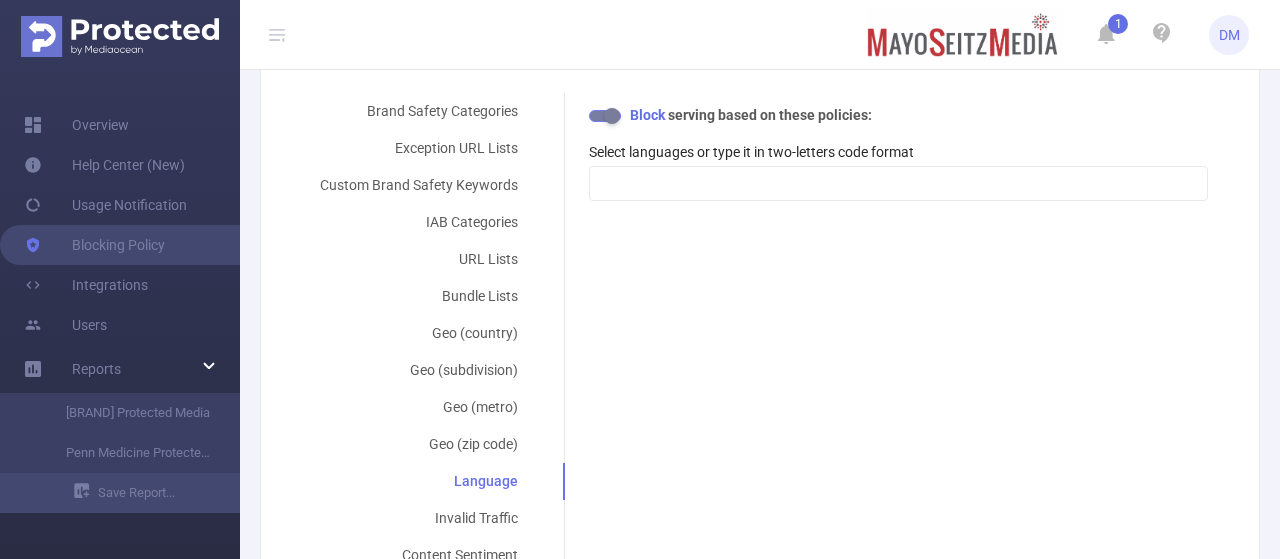 click at bounding box center [605, 116] 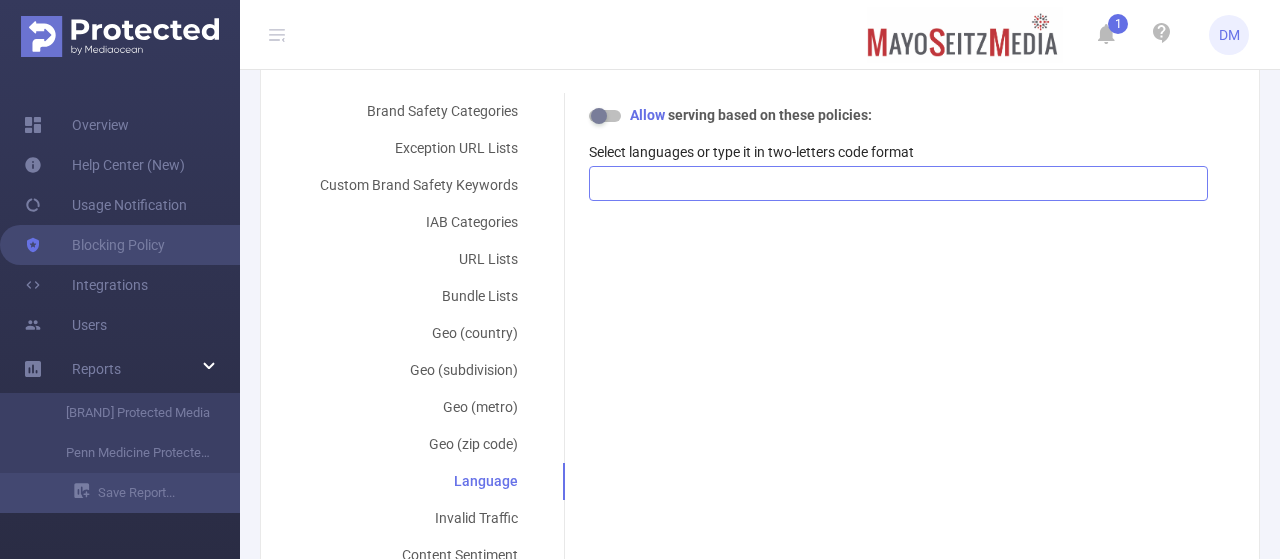 click at bounding box center [898, 183] 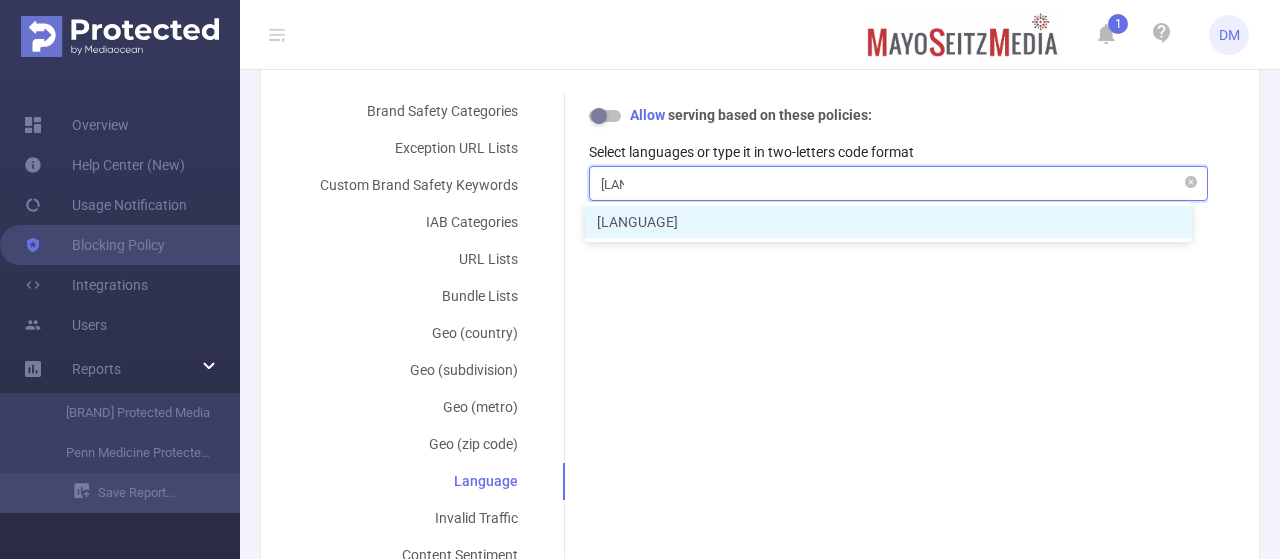 type on "en" 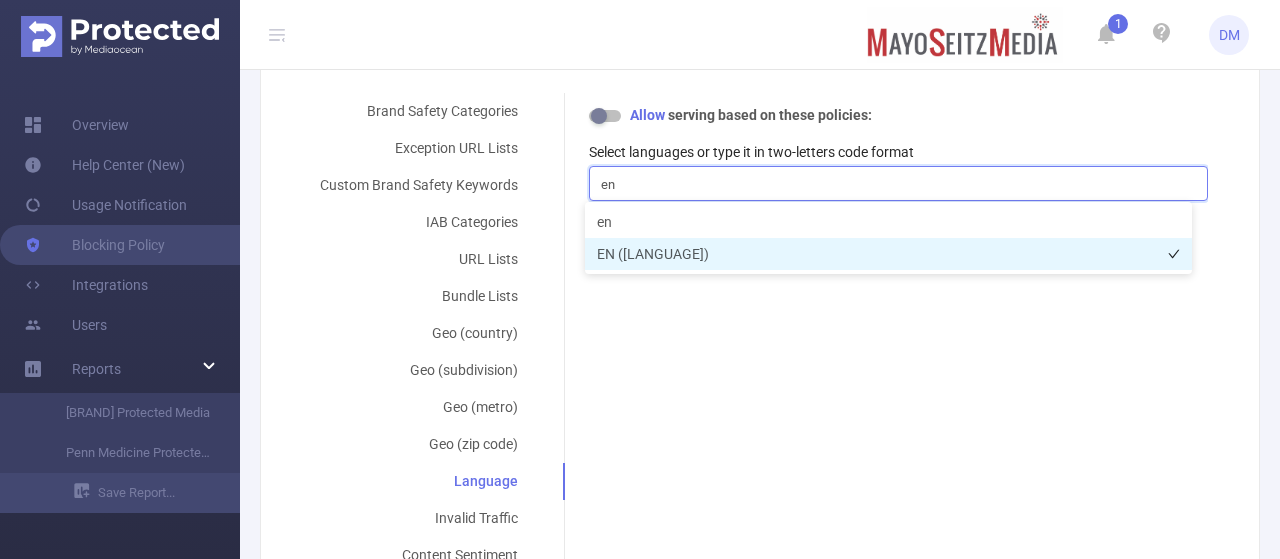 click on "EN ([LANGUAGE])" at bounding box center (888, 254) 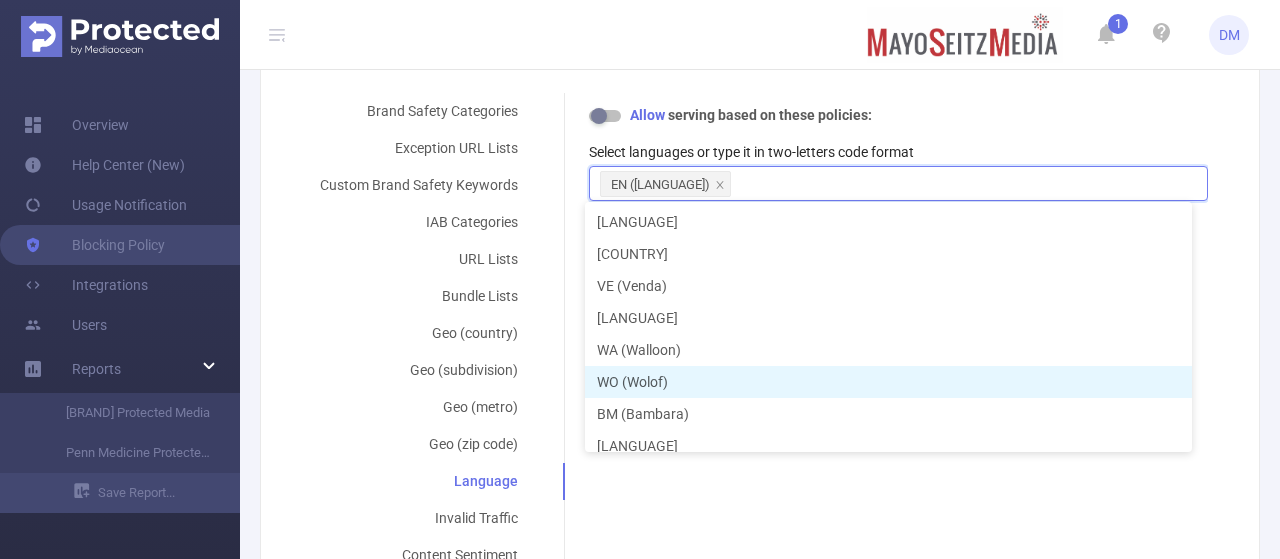 scroll, scrollTop: 10, scrollLeft: 0, axis: vertical 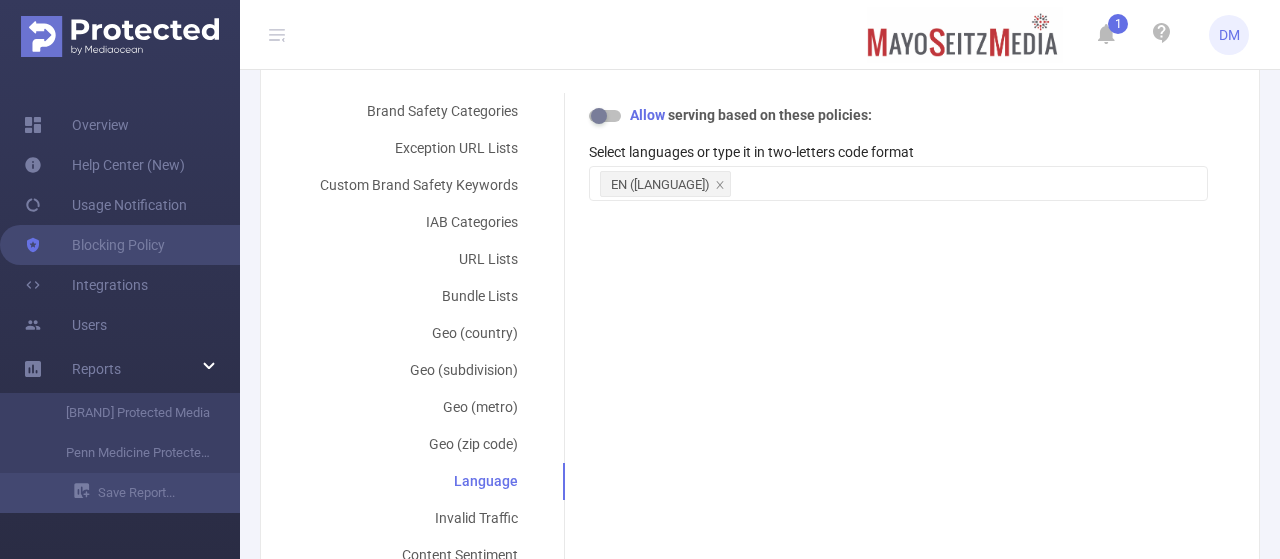 click on "Brand Safety Categories Exception URL Lists Custom Brand Safety Keywords IAB Categories URL Lists Bundle Lists Geo (country) Geo (subdivision) Geo (metro) Geo (zip code) Language Invalid Traffic Content Sentiment Select your blocking severity for each content category. *Adult & Explicit Sexual Content No Blocking Low Blocking Medium Blocking High Blocking *Arms No Blocking Low Blocking Medium Blocking High Blocking *Crime No Blocking Low Blocking Medium Blocking High Blocking *Death Injury & Military Conflict No Blocking Low Blocking Medium Blocking High Blocking *Online Piracy No Blocking Low Blocking Medium Blocking High Blocking *Hate Speech & Acts of Aggression No Blocking Low Blocking Medium Blocking High Blocking *Obscenity and Profanity No Blocking Low Blocking Medium Blocking High Blocking *Spam or Harmful Content No Blocking Low Blocking Medium Blocking High Blocking *Terrorism No Blocking Low Blocking Medium Blocking High Blocking *Sensitive Social Issues No Blocking Low Blocking Medium Blocking" at bounding box center (752, 333) 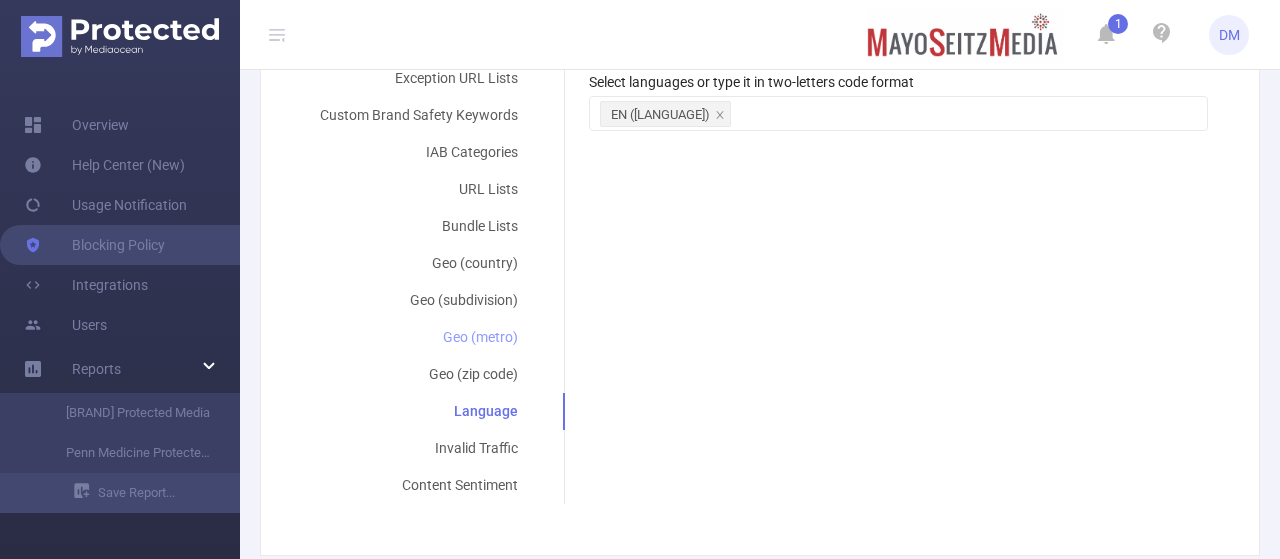 scroll, scrollTop: 571, scrollLeft: 0, axis: vertical 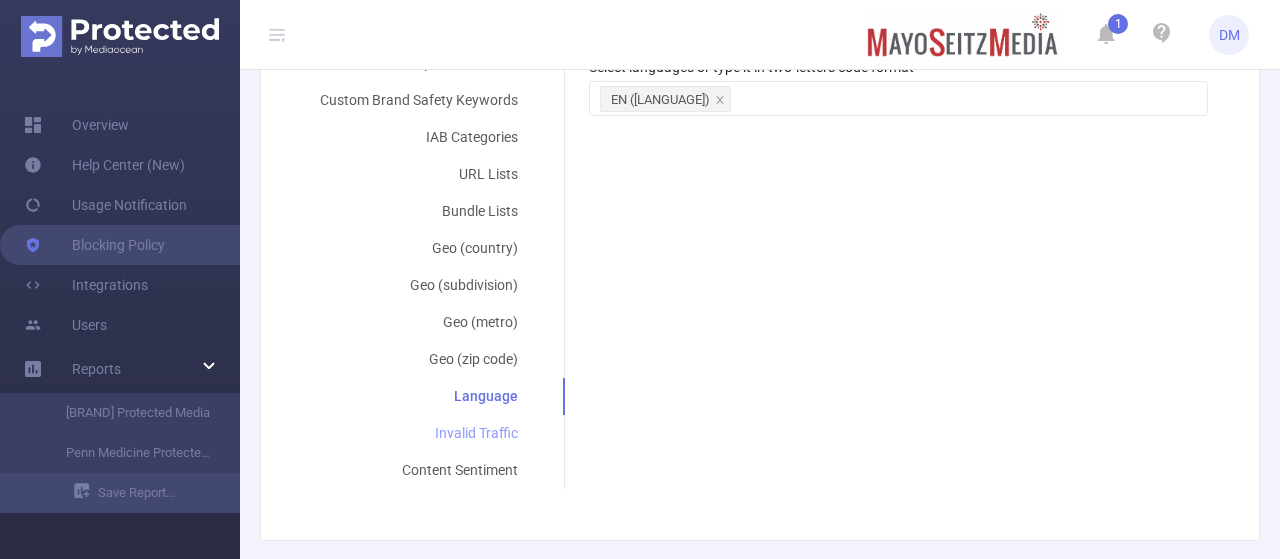 click on "Invalid Traffic" at bounding box center (419, 433) 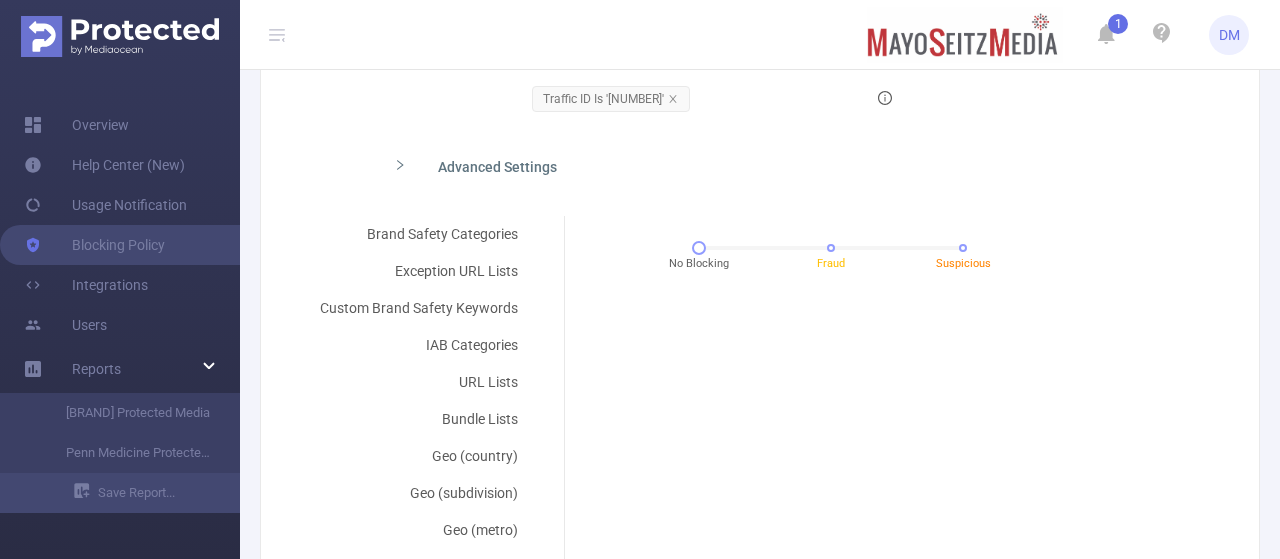 scroll, scrollTop: 363, scrollLeft: 0, axis: vertical 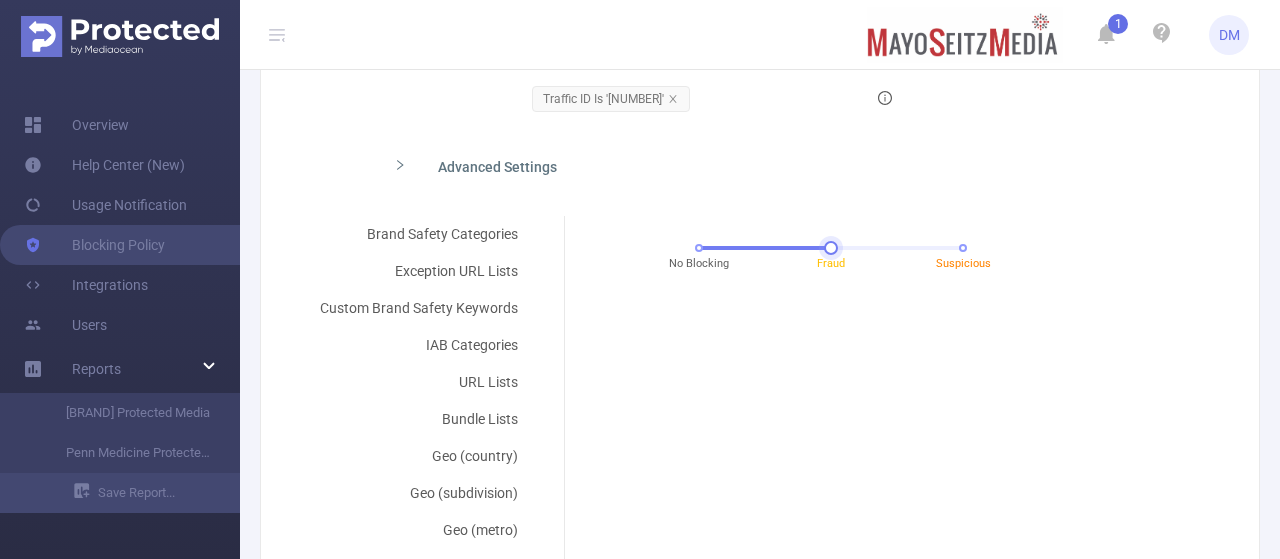 click on "No Blocking Fraud Suspicious" at bounding box center [831, 248] 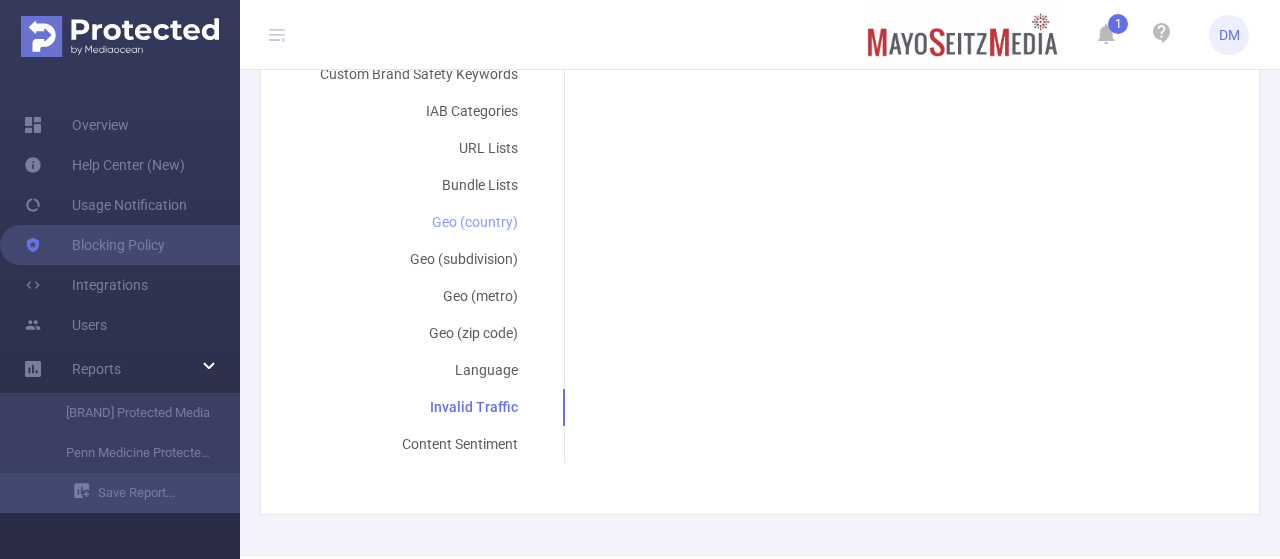 scroll, scrollTop: 605, scrollLeft: 0, axis: vertical 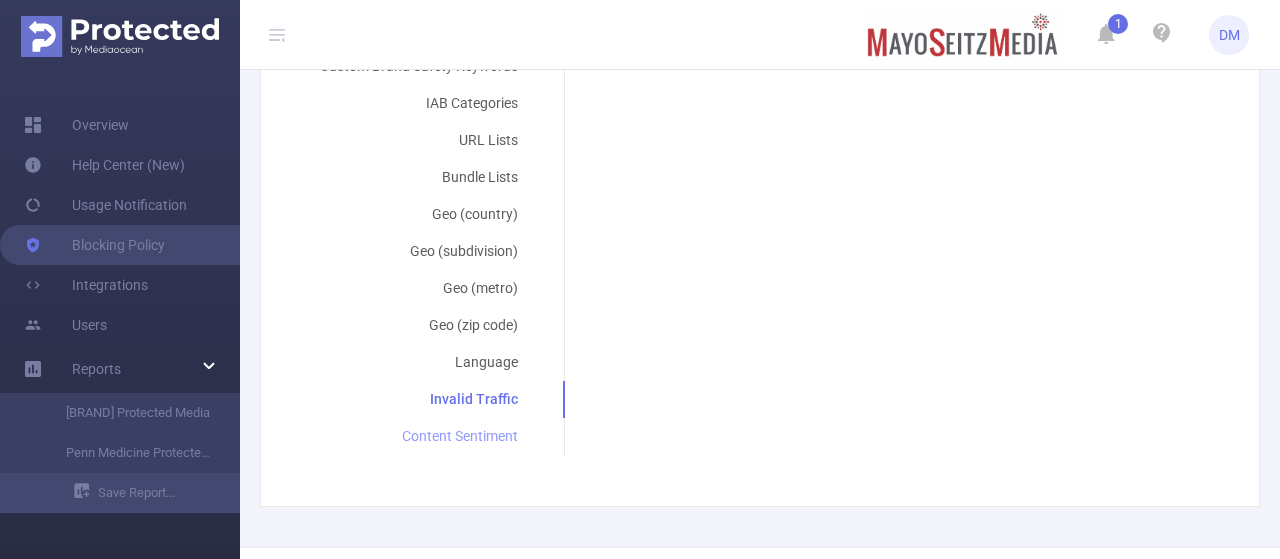 click on "Content Sentiment" at bounding box center (419, 436) 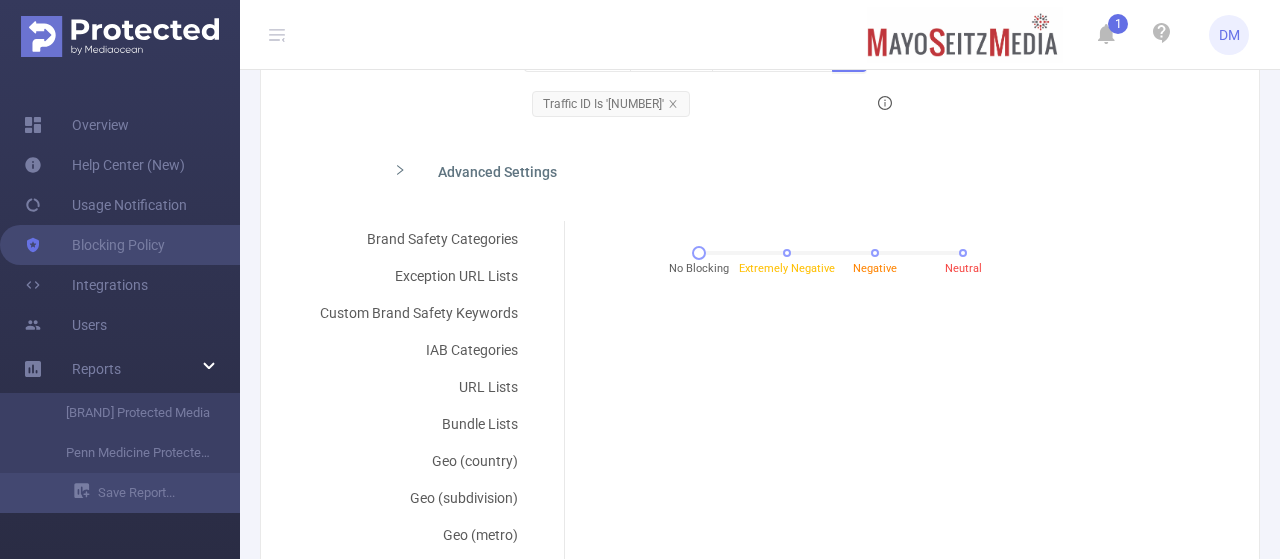 scroll, scrollTop: 357, scrollLeft: 0, axis: vertical 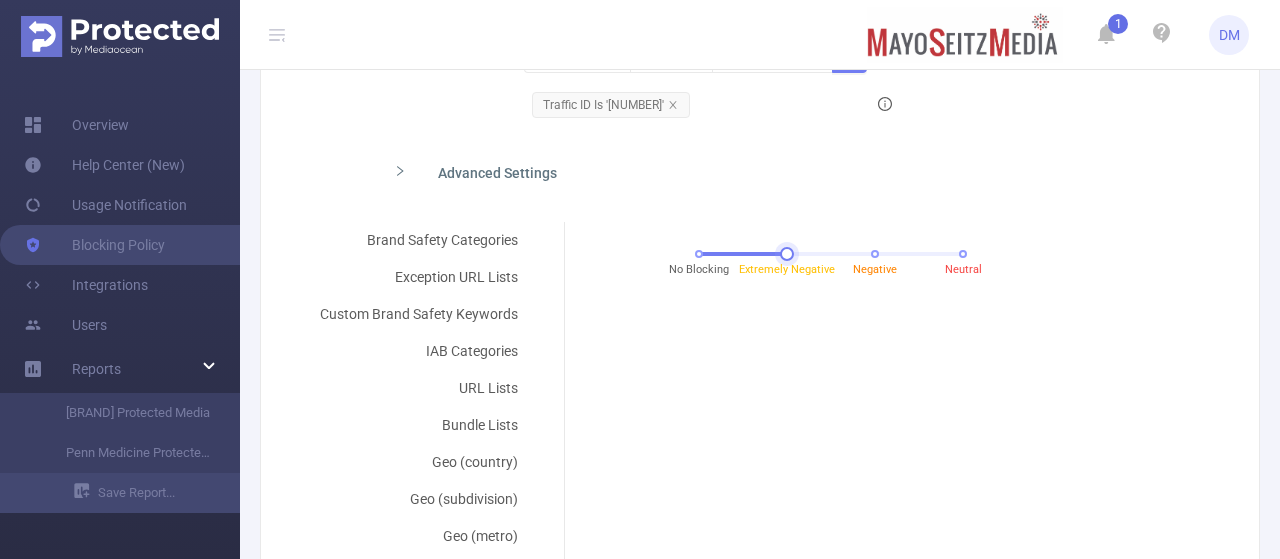 click on "No Blocking Extremely Negative Negative Neutral" at bounding box center (831, 254) 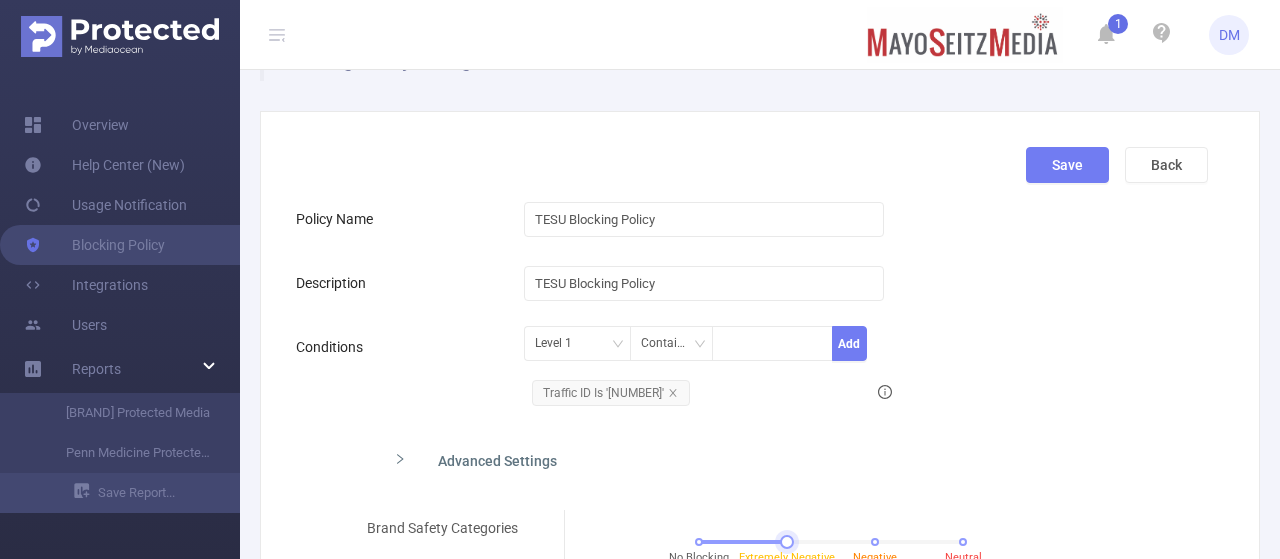 scroll, scrollTop: 68, scrollLeft: 0, axis: vertical 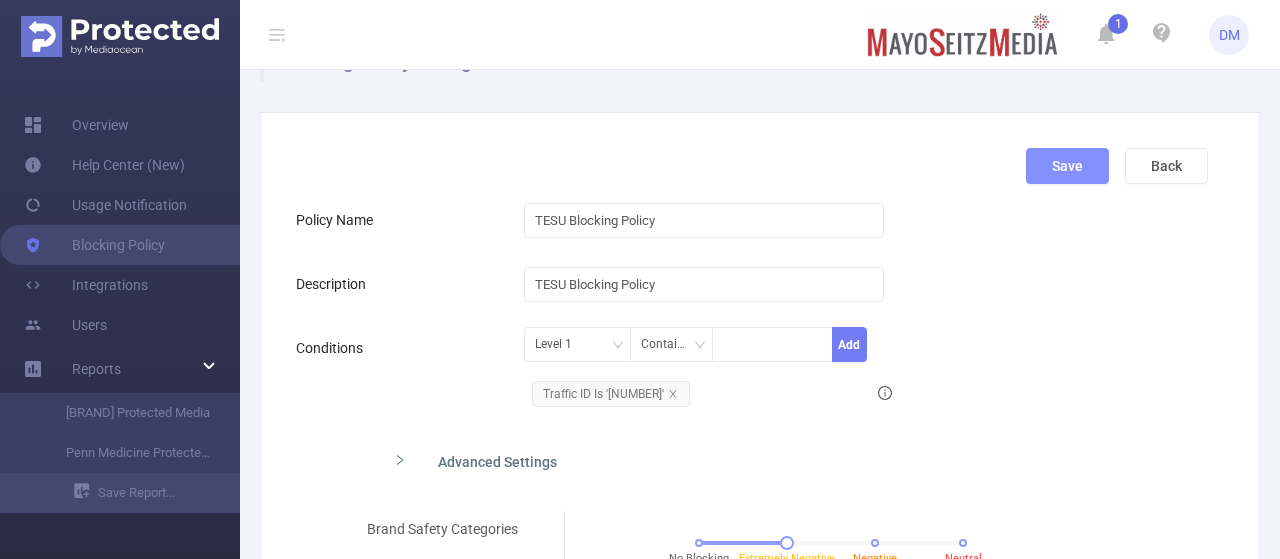 click on "Save" at bounding box center (1067, 166) 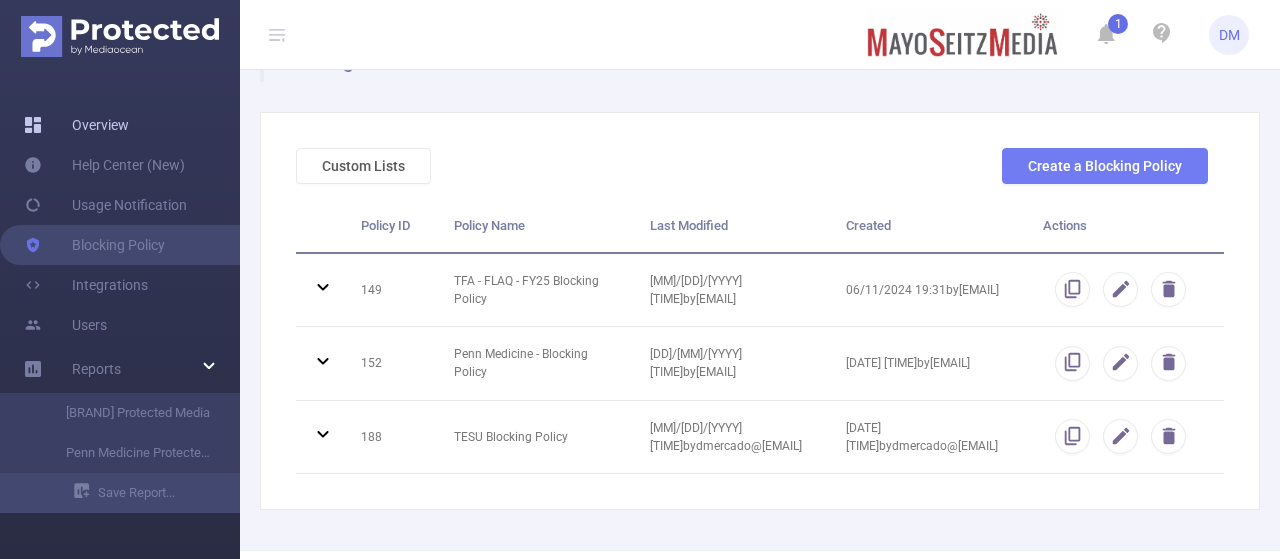 click on "Overview" at bounding box center (76, 125) 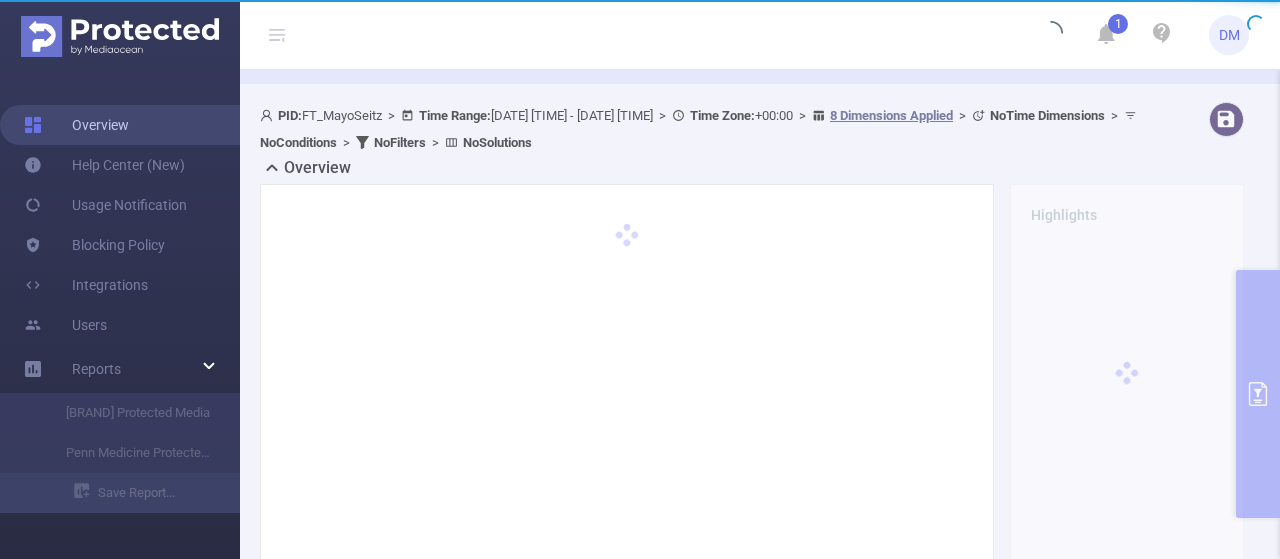 scroll, scrollTop: 0, scrollLeft: 0, axis: both 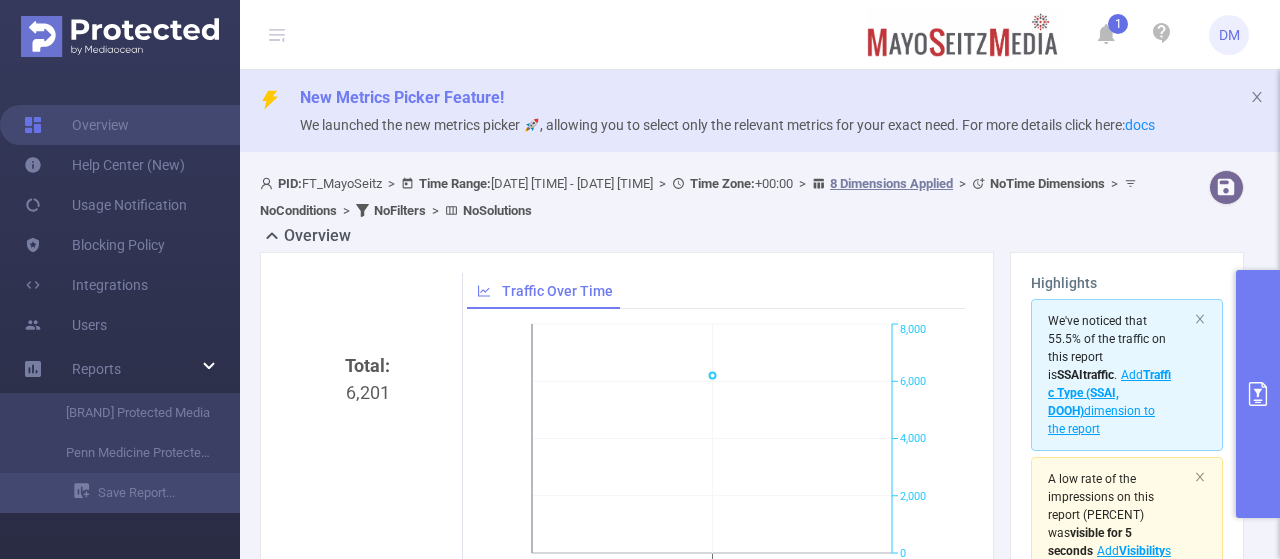 click at bounding box center (1258, 394) 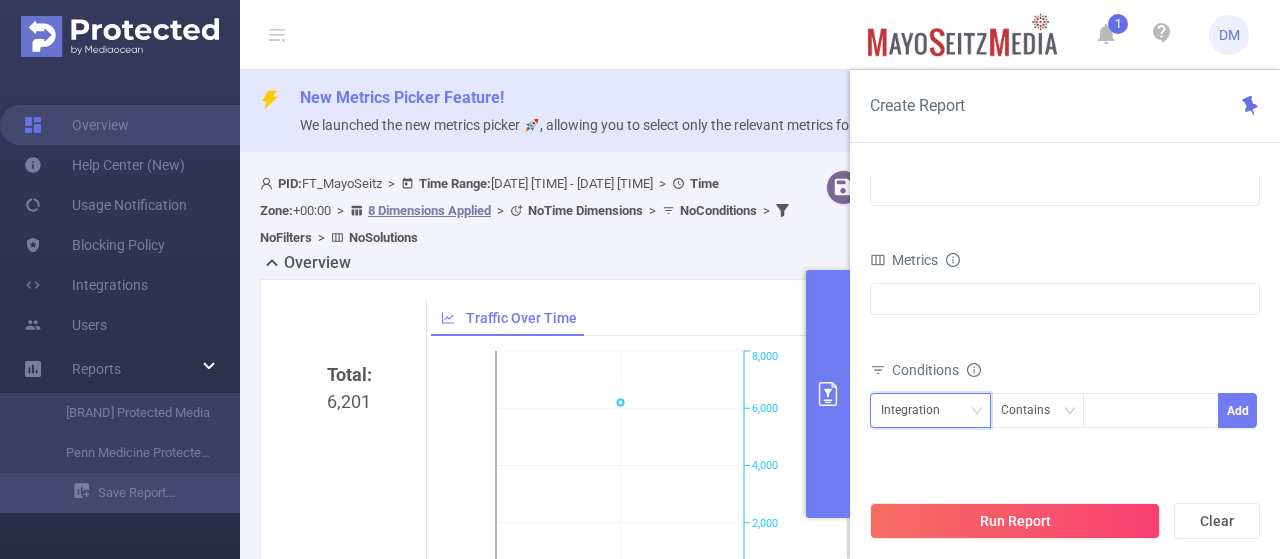 click on "Integration" at bounding box center [930, 410] 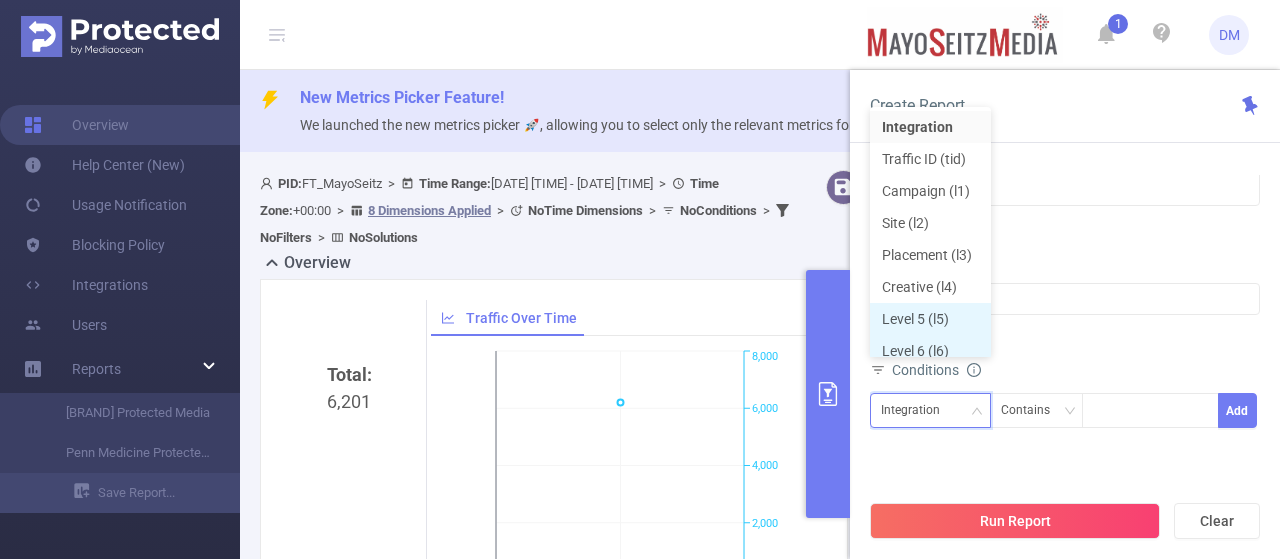 scroll, scrollTop: 10, scrollLeft: 0, axis: vertical 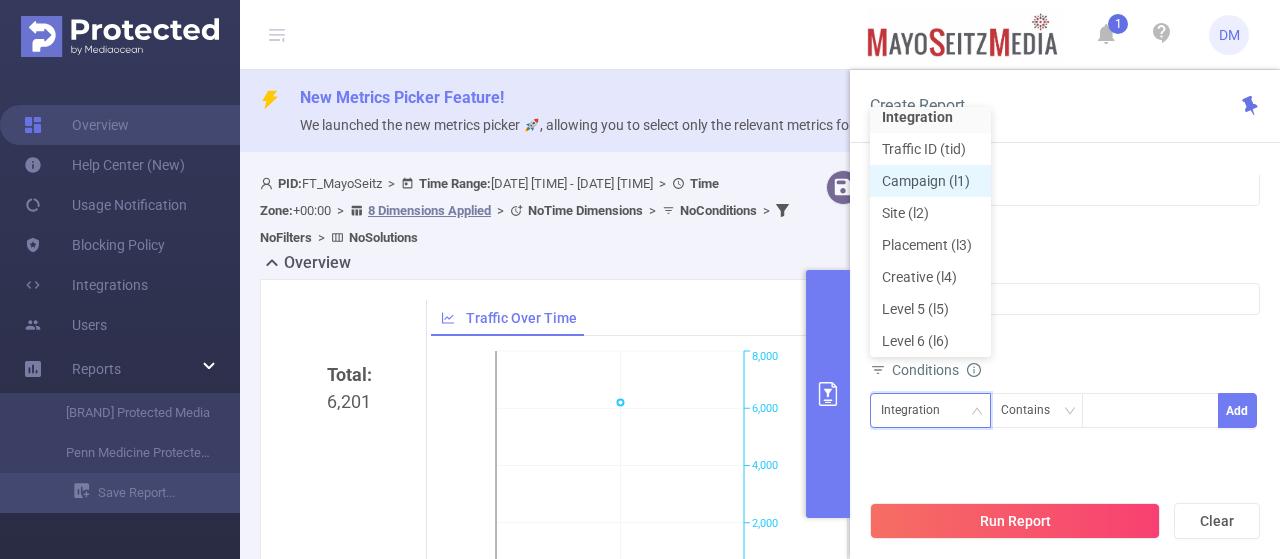click on "Campaign (l1)" at bounding box center (930, 181) 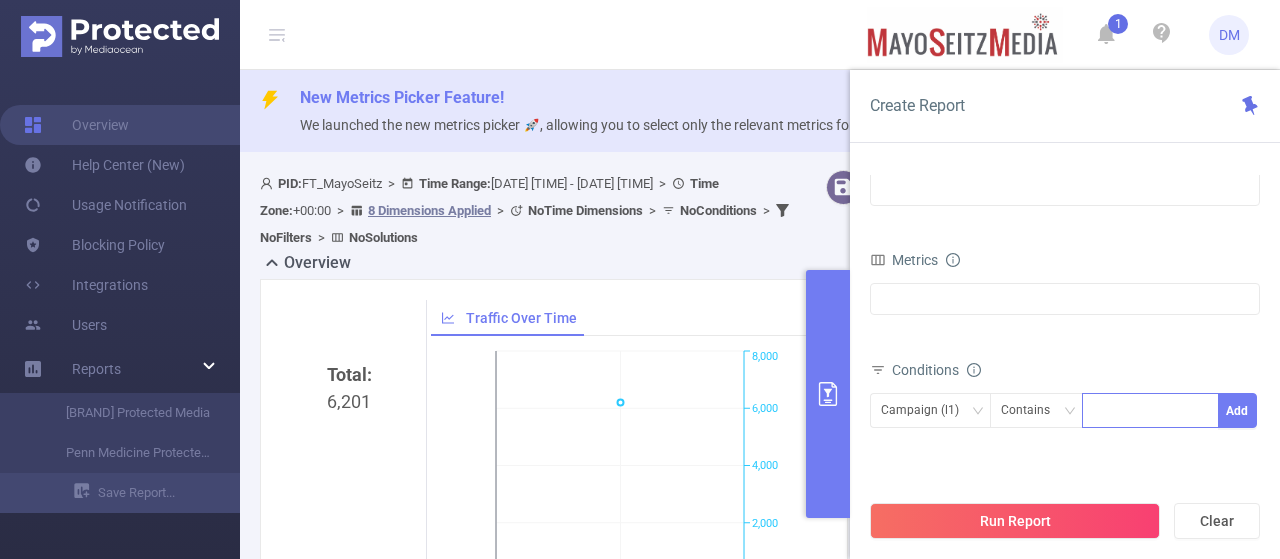 click at bounding box center [1150, 410] 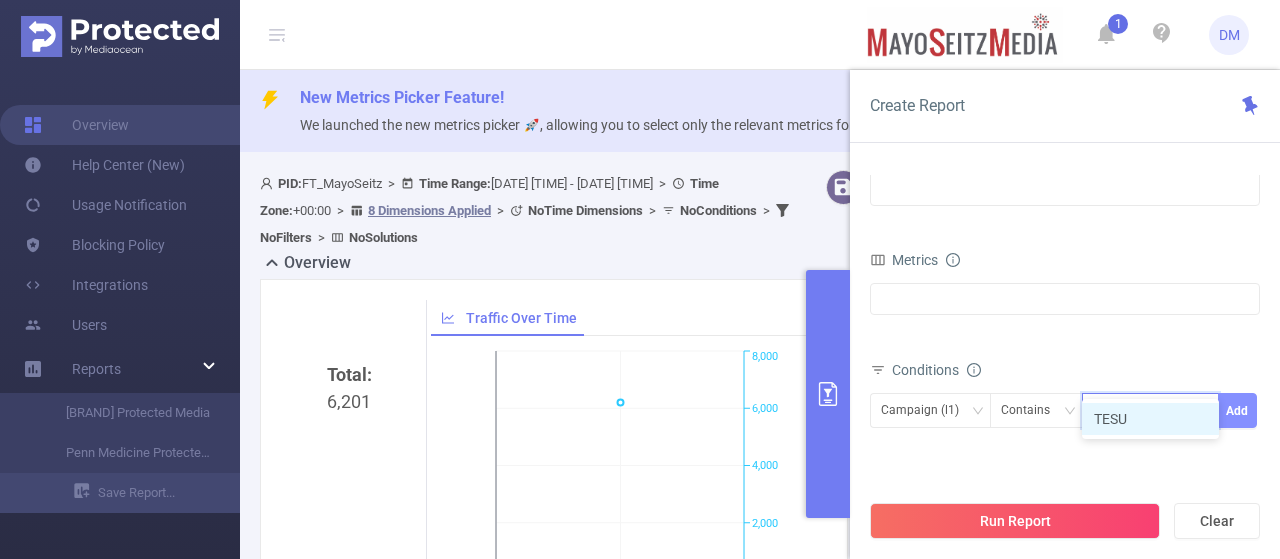 type on "TESU" 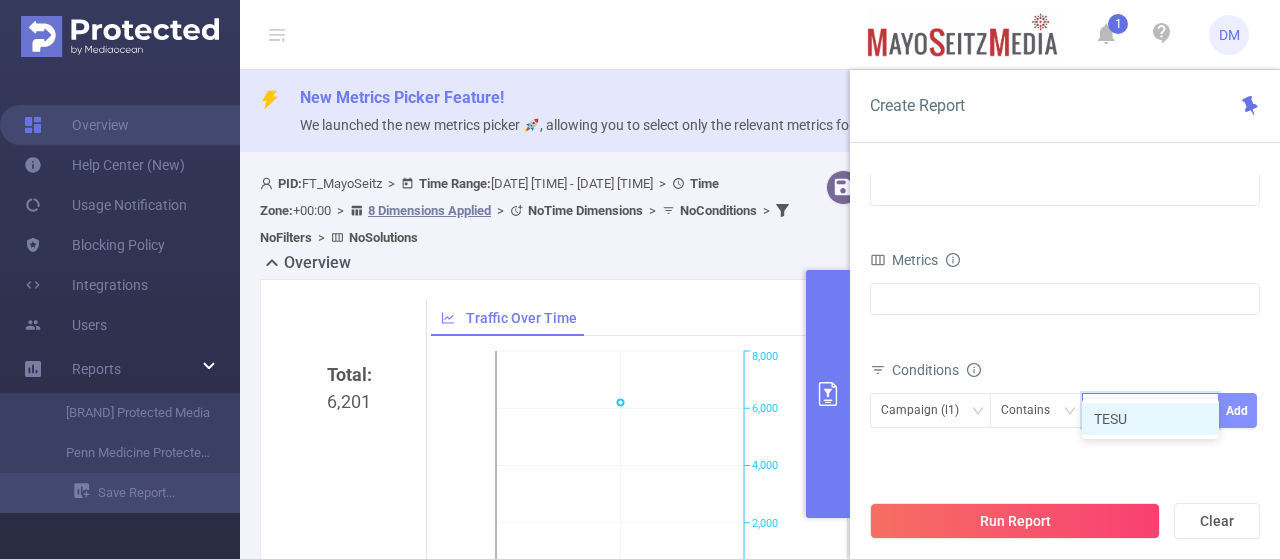 type 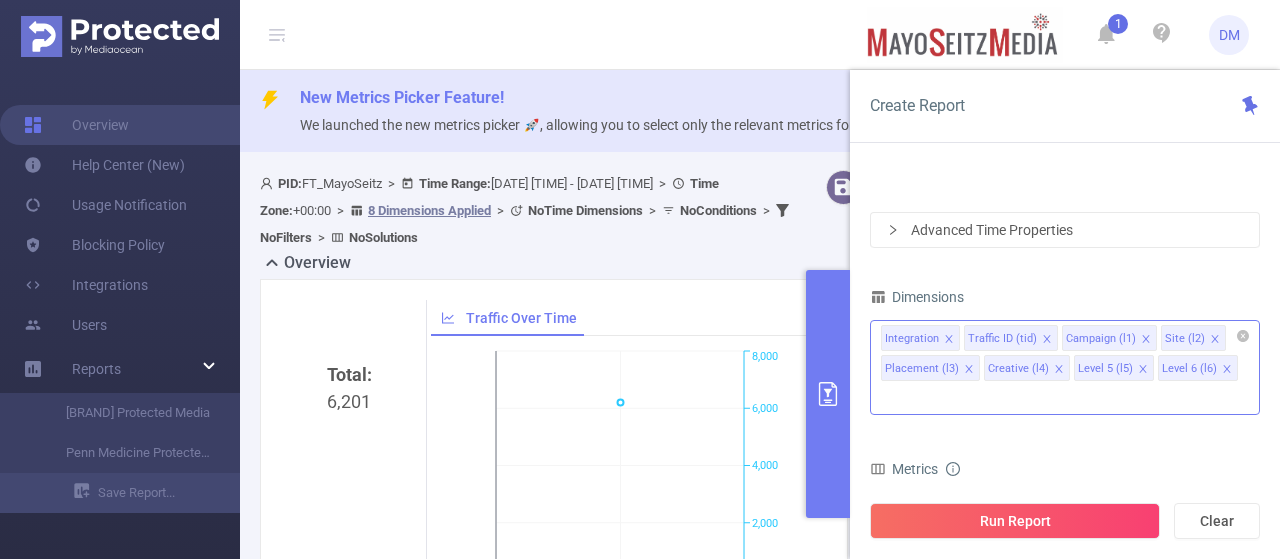 click 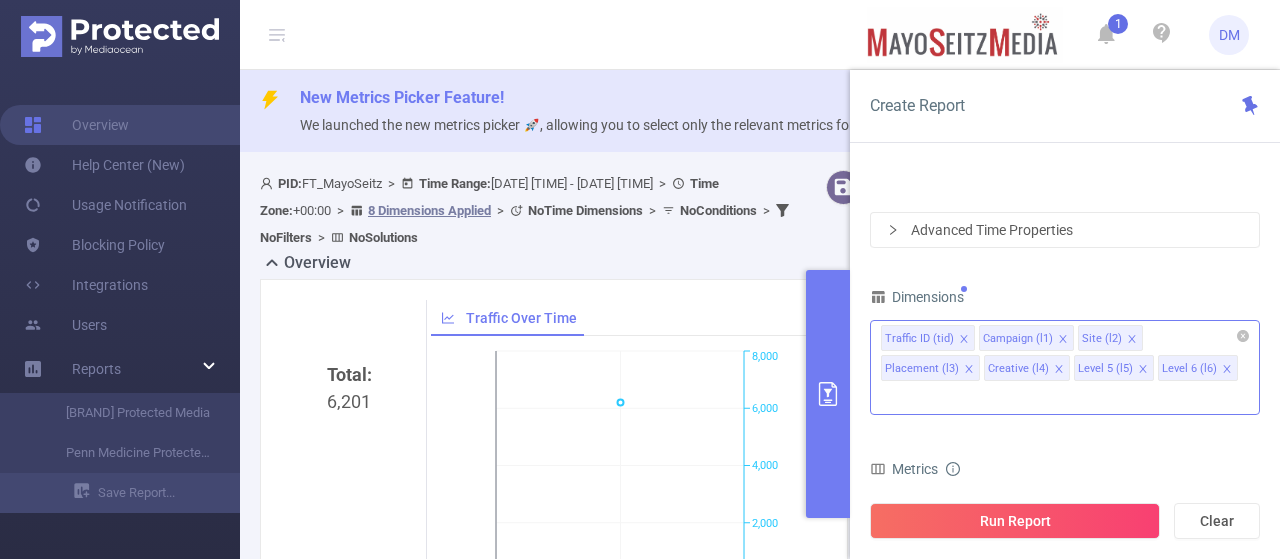 click 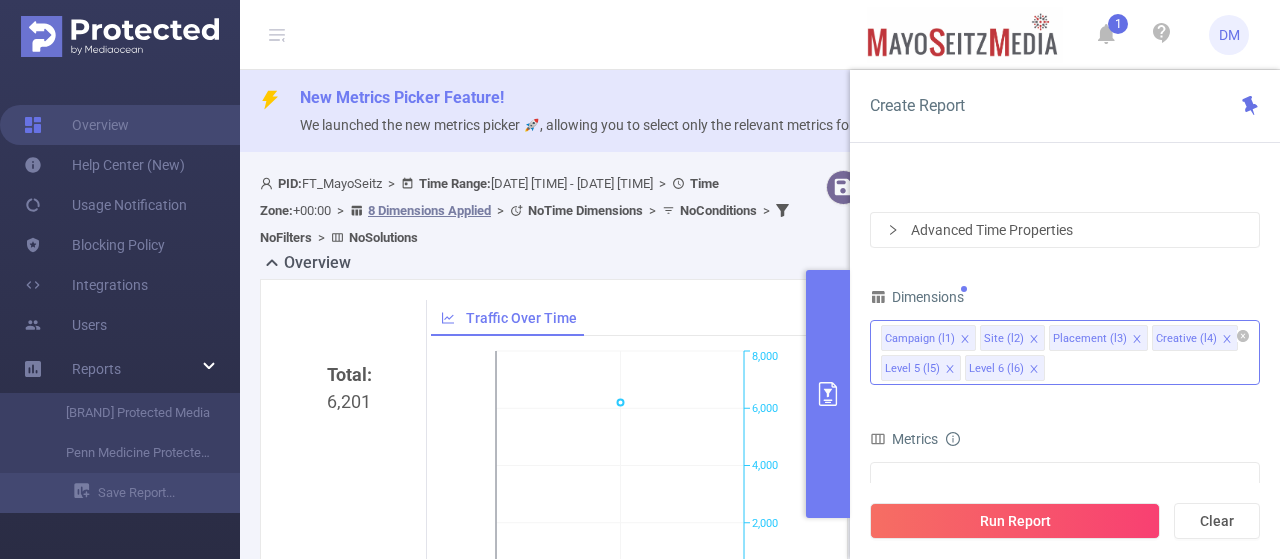 click 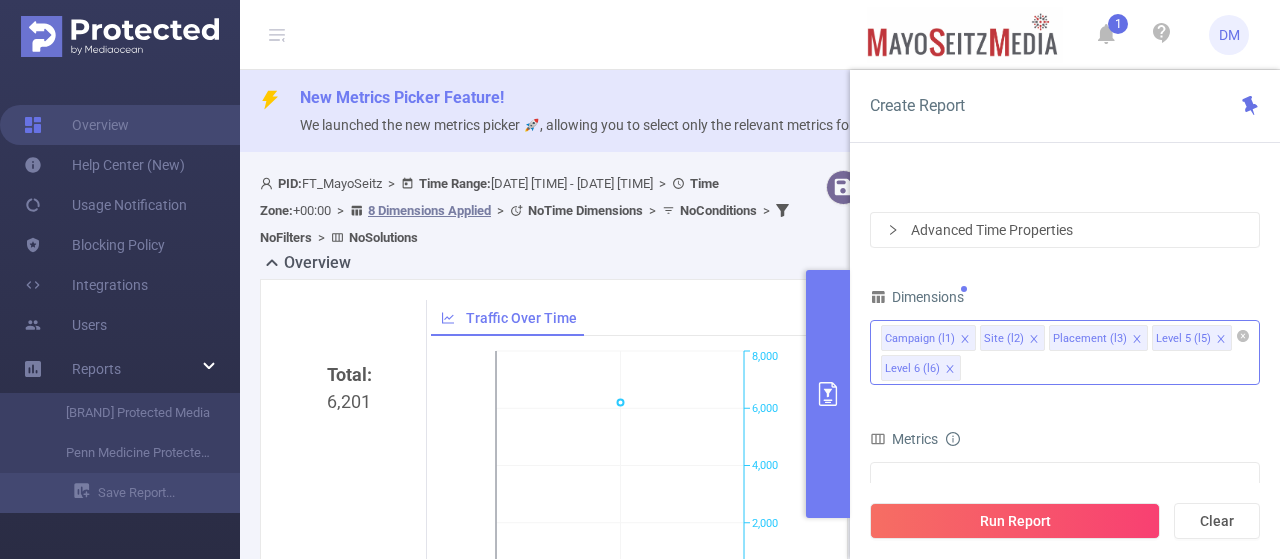 click 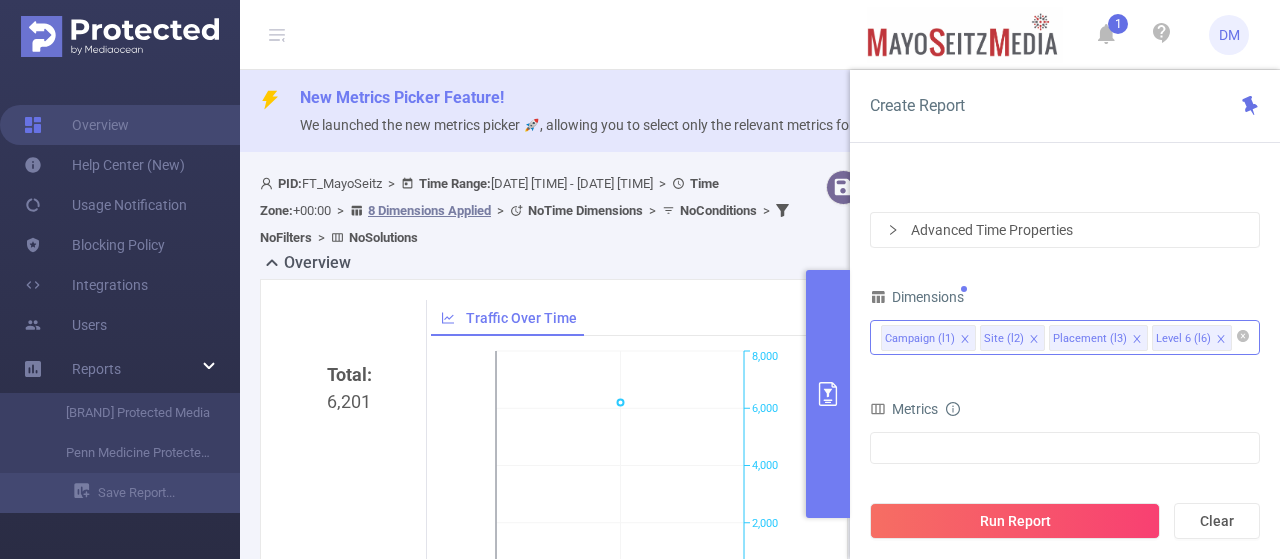 click 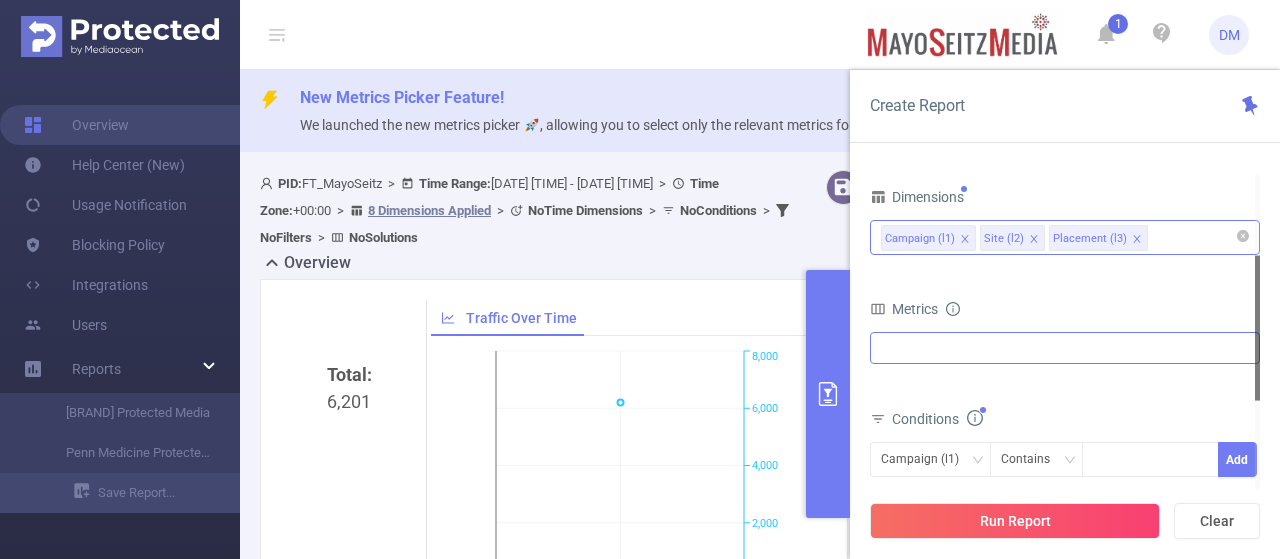 click at bounding box center (1065, 348) 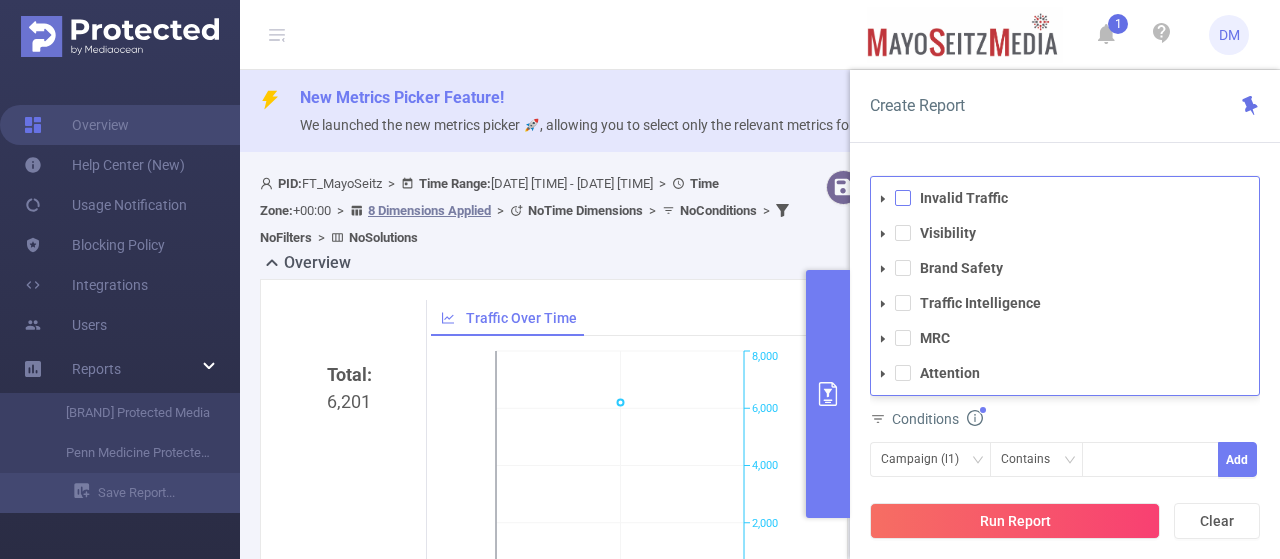 click at bounding box center (903, 198) 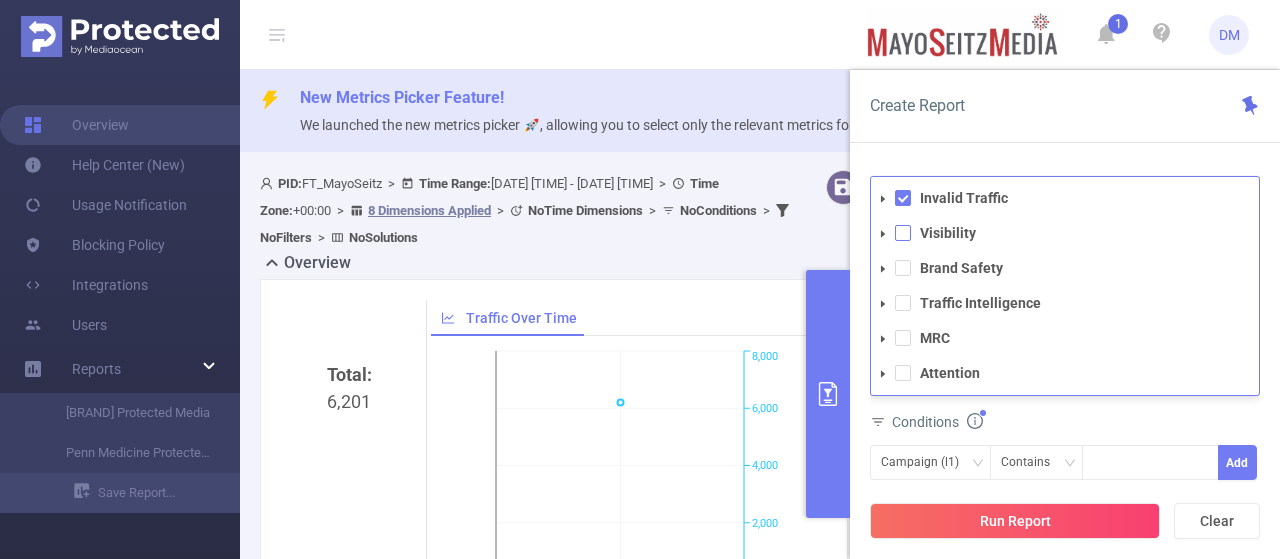 click at bounding box center (903, 233) 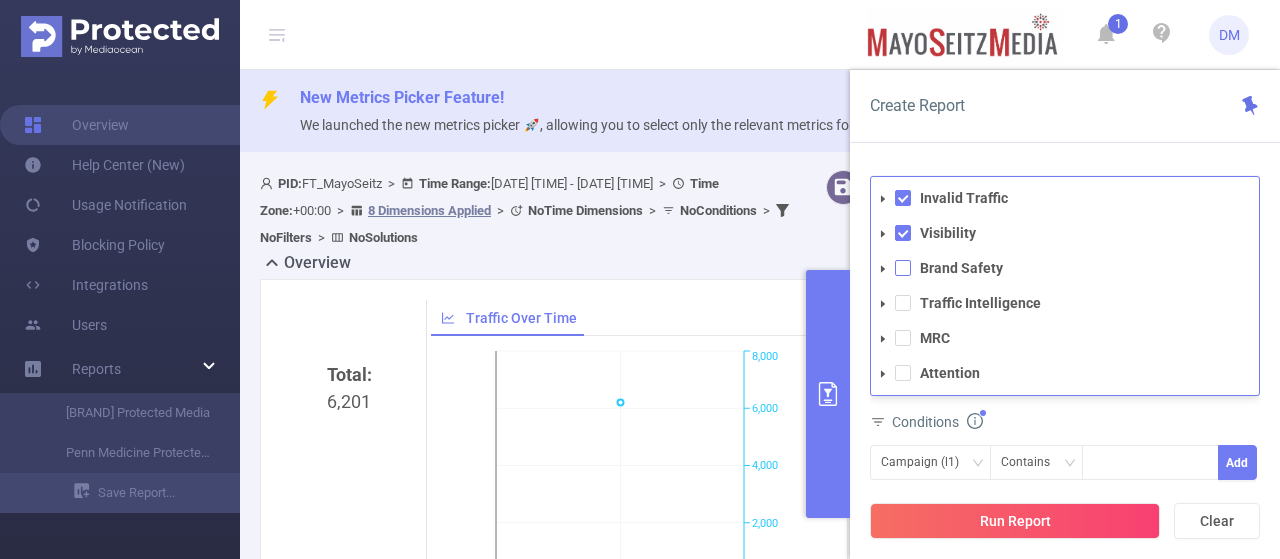 click at bounding box center [903, 268] 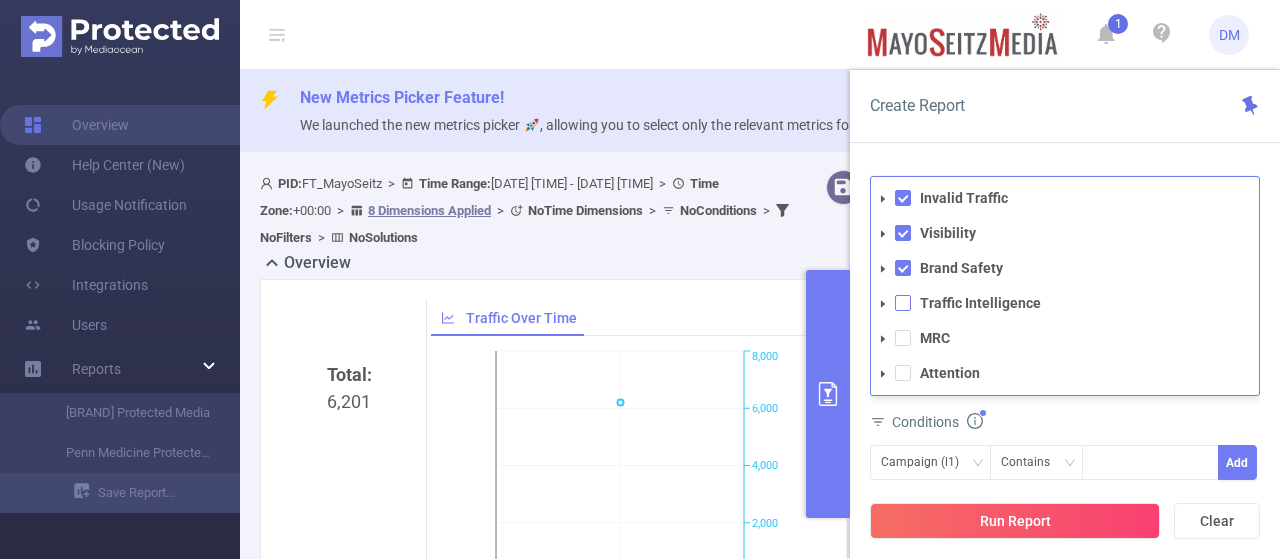 click at bounding box center [903, 303] 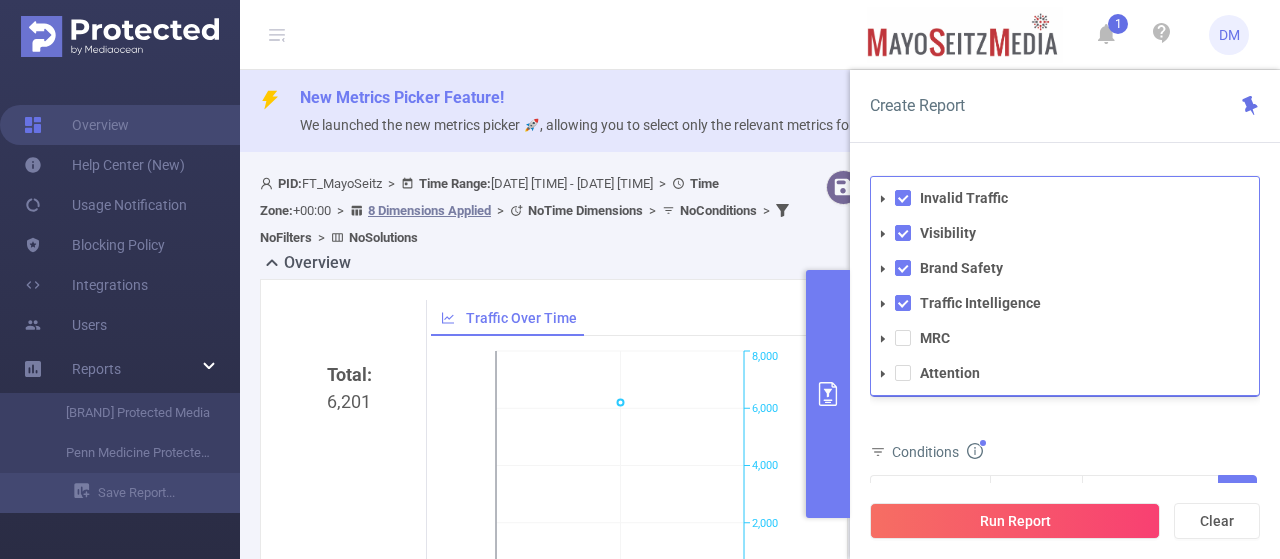 click on "Attention" at bounding box center [1065, 373] 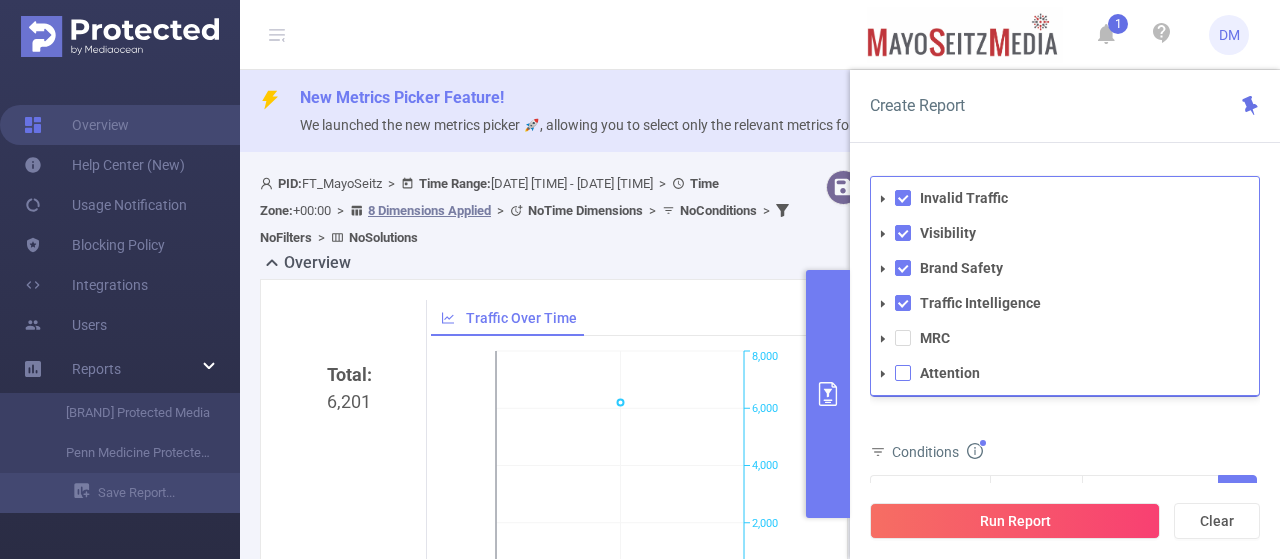 click at bounding box center [903, 373] 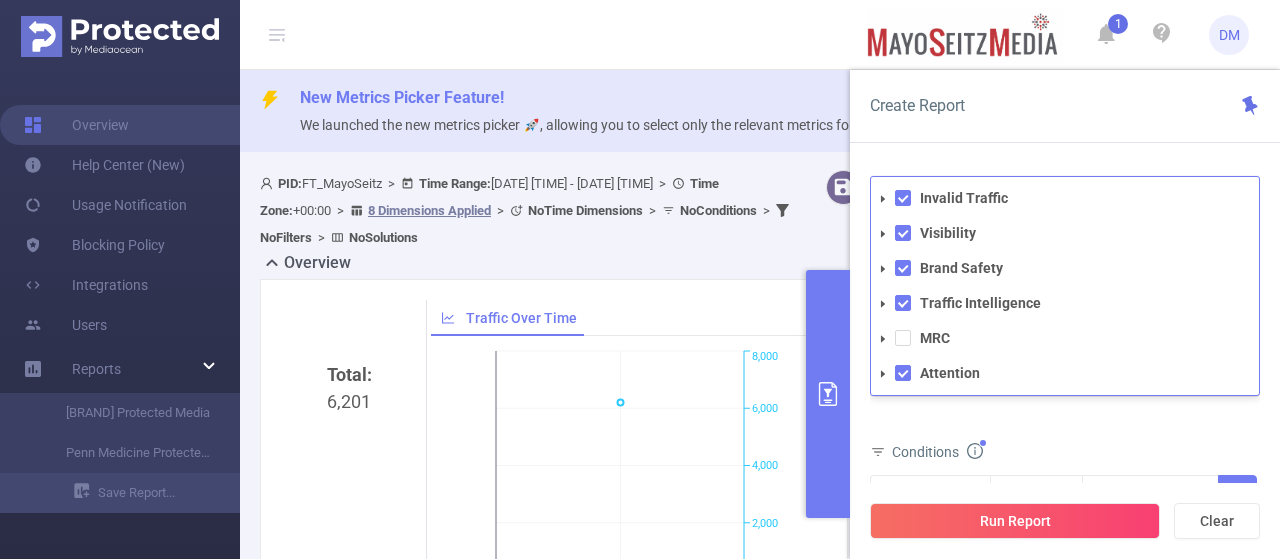 click on "af_fraud af_fraud_bot_virus af_fraud_hostile_tools af_fraud_tunneled_traffic af_fraud_non_malicious_bots af_fraud_view af_fraud_publisher af_fraud_reputation af_susp af_susp_bot_virus af_susp_hostile_tools af_susp_tunneled_traffic af_susp_non_malicious_bots af_susp_view af_susp_publisher af_susp_reputation total_ivt Total General IVT Data Centers Disclosed Bots Known Crawlers Irregular Activity Non-rendered Ads Total Sophisticated IVT Proxy Traffic Automated and Emulated Activity Inventory Spoofing Falsified or Manipulated Incentivized, Malware, or Out-of-Store Obstructed Ads Undisclosed Detection Total IVT 1 Second 2 Seconds 5 Seconds 10 Seconds 15 Seconds 20 Seconds 25 Seconds Custom Visibility 1 Second 2 Seconds 5 Seconds 10 Seconds 15 Seconds 20 Seconds 25 Seconds All Categories *Adult & Explicit Sexual Content *Arms *Crime *Death Injury & Military Conflict *Online Piracy *Hate Speech & Acts of Aggression *Obscenity and Profanity *Spam or Harmful Content *Terrorism *Sensitive Social Issues Gambling Total" at bounding box center [1065, 378] 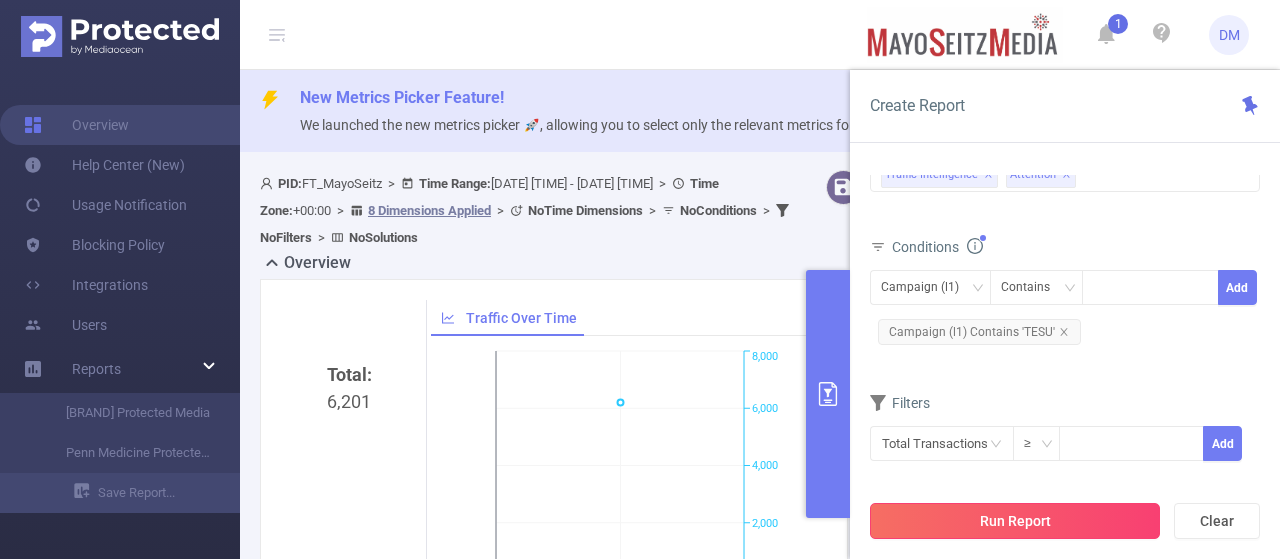 click on "Run Report" at bounding box center (1015, 521) 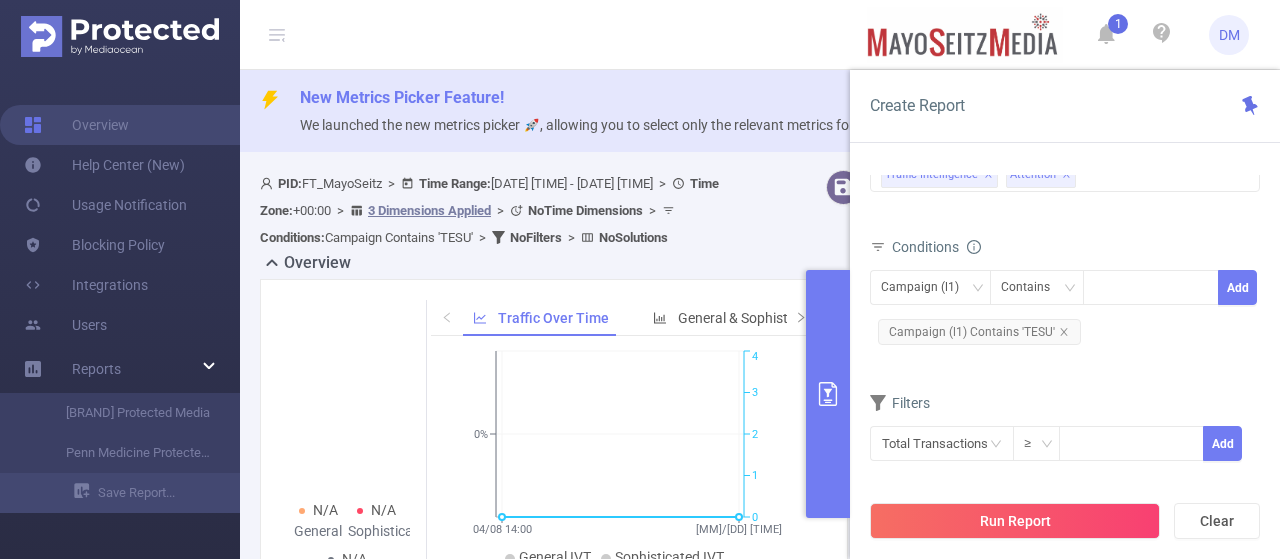 click at bounding box center [828, 394] 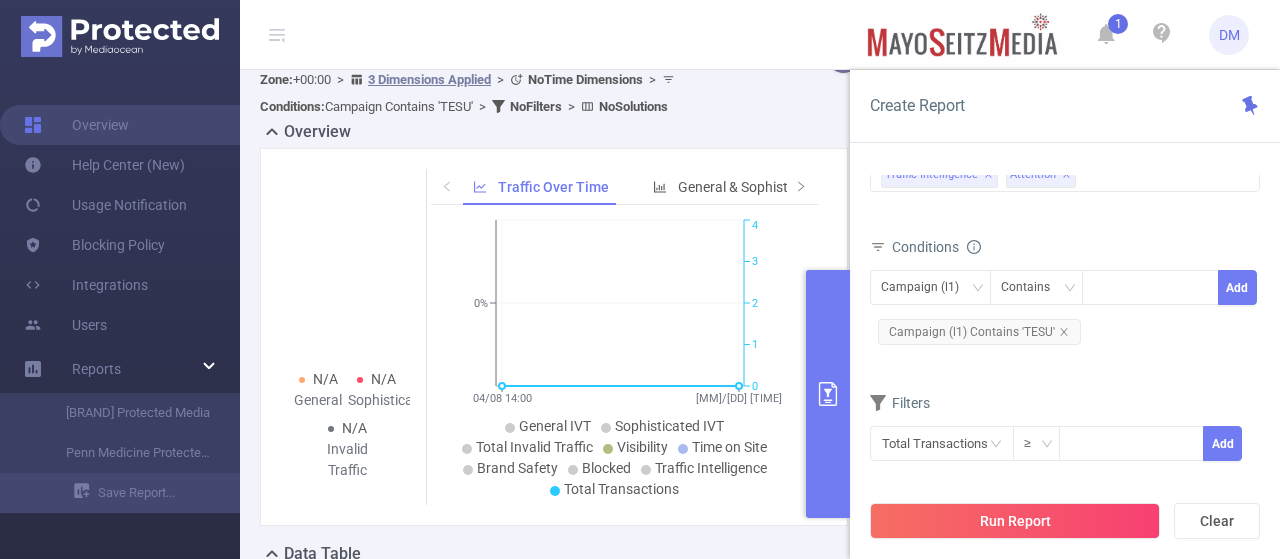 scroll, scrollTop: 123, scrollLeft: 0, axis: vertical 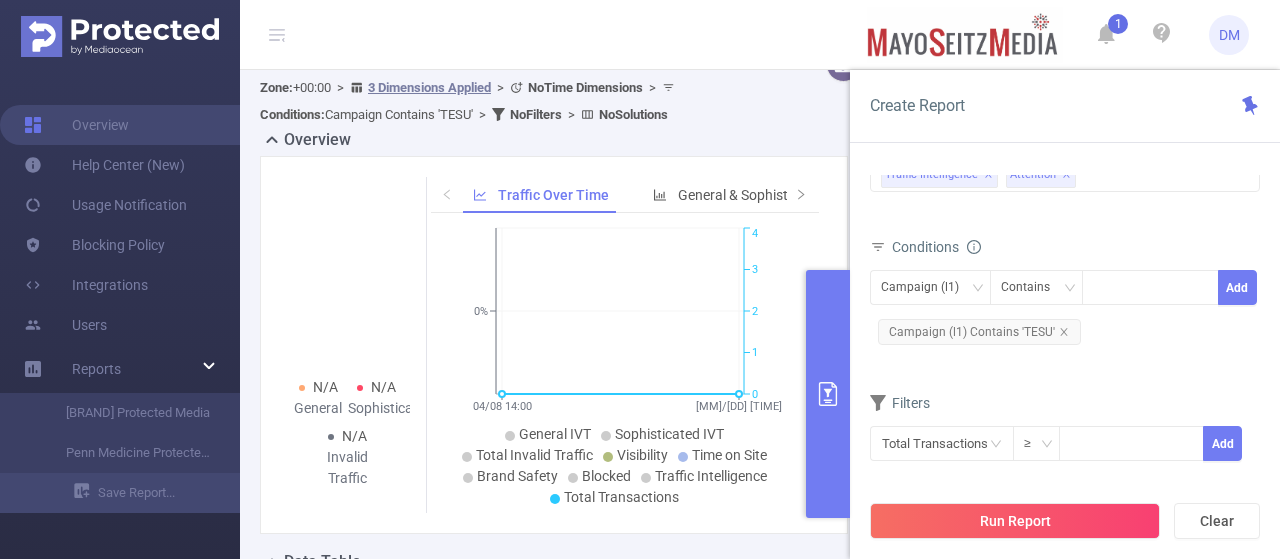click at bounding box center (828, 394) 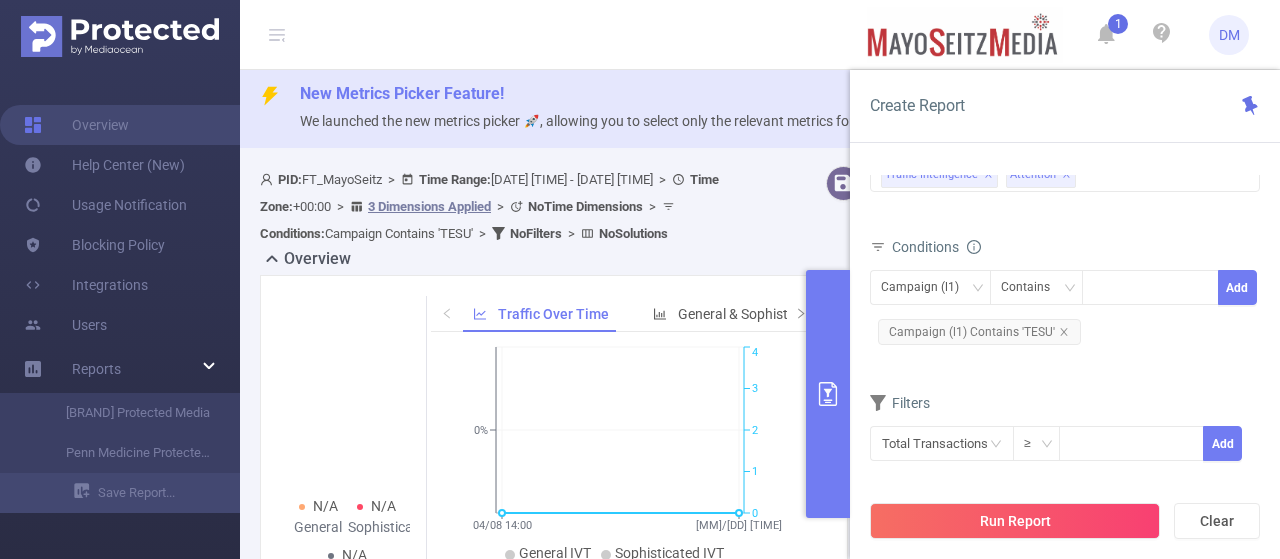 scroll, scrollTop: 0, scrollLeft: 0, axis: both 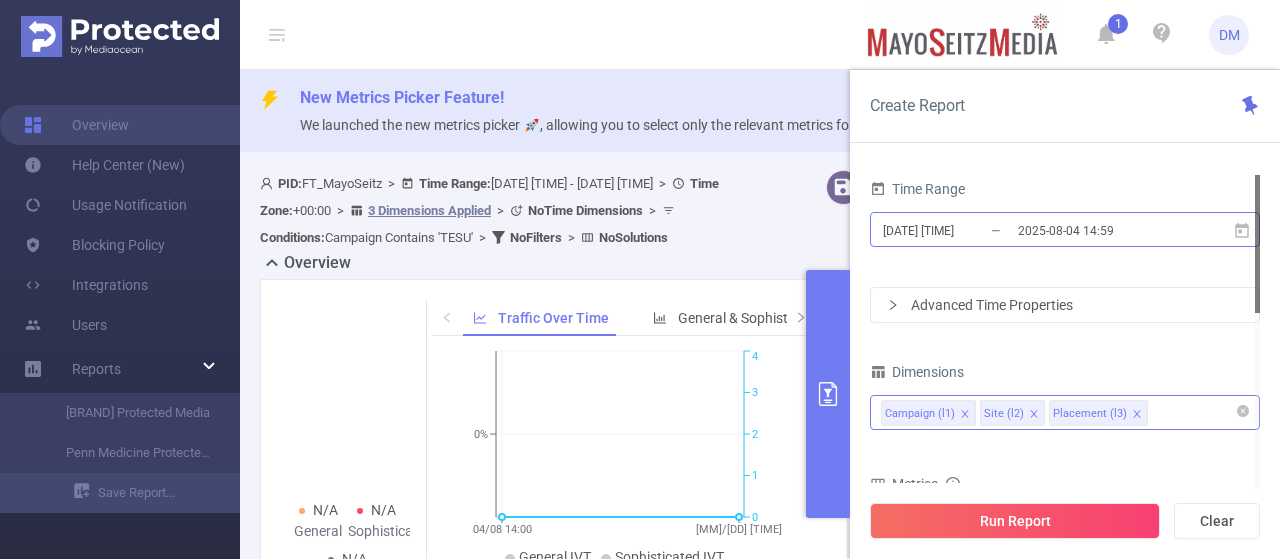 click on "[DATE] [TIME]" at bounding box center (962, 230) 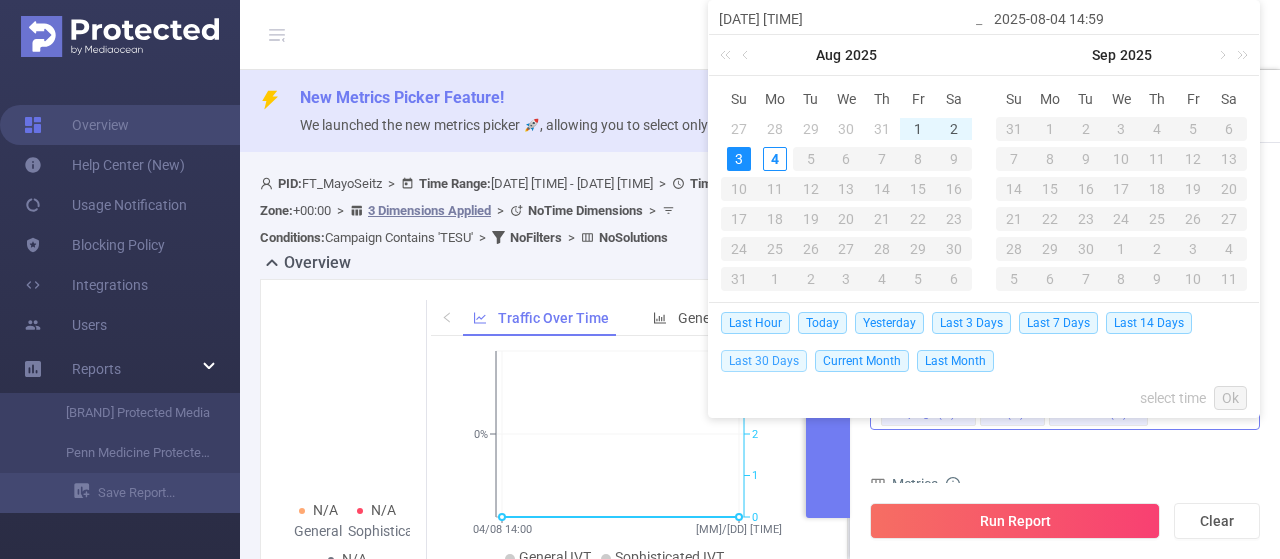 click on "Last 30 Days" at bounding box center [764, 361] 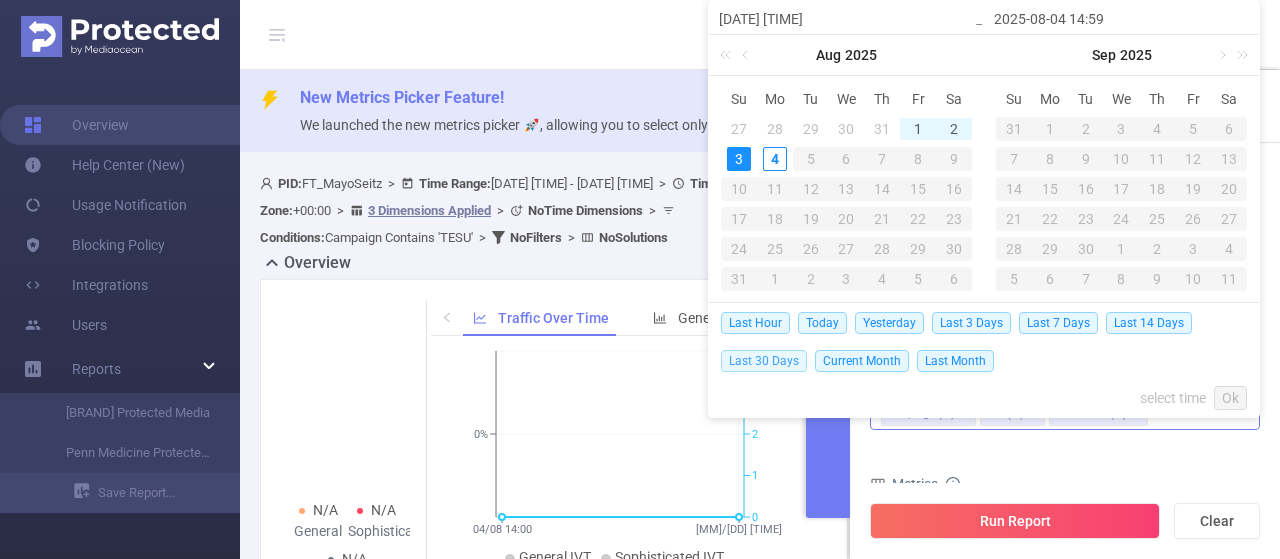 type on "[YYYY]-[MM]-[DD] [TIME]" 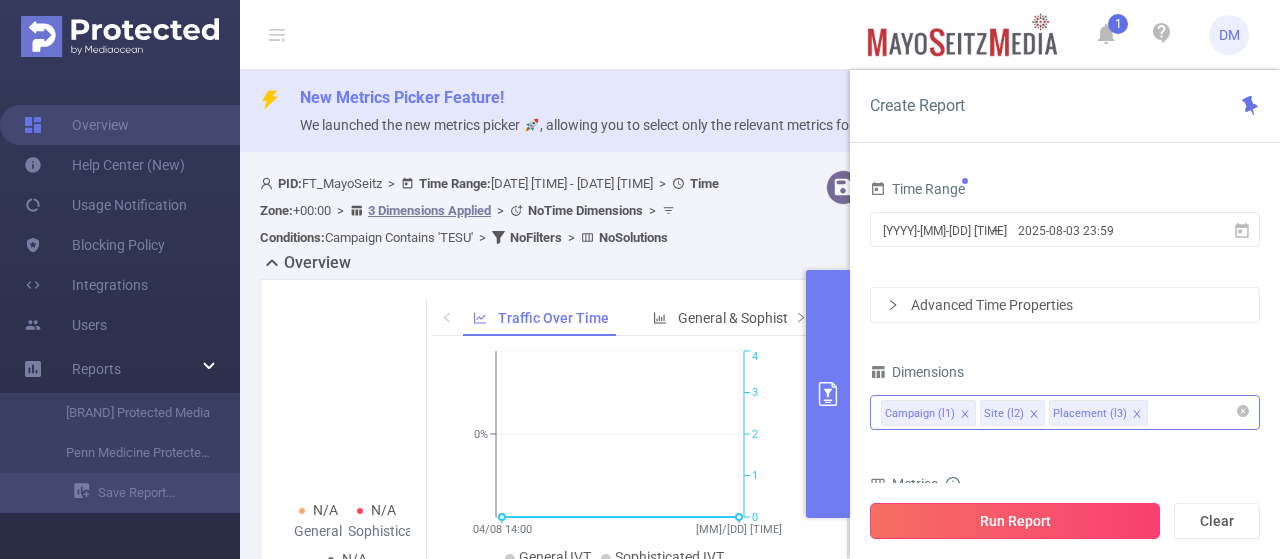 click on "Run Report" at bounding box center (1015, 521) 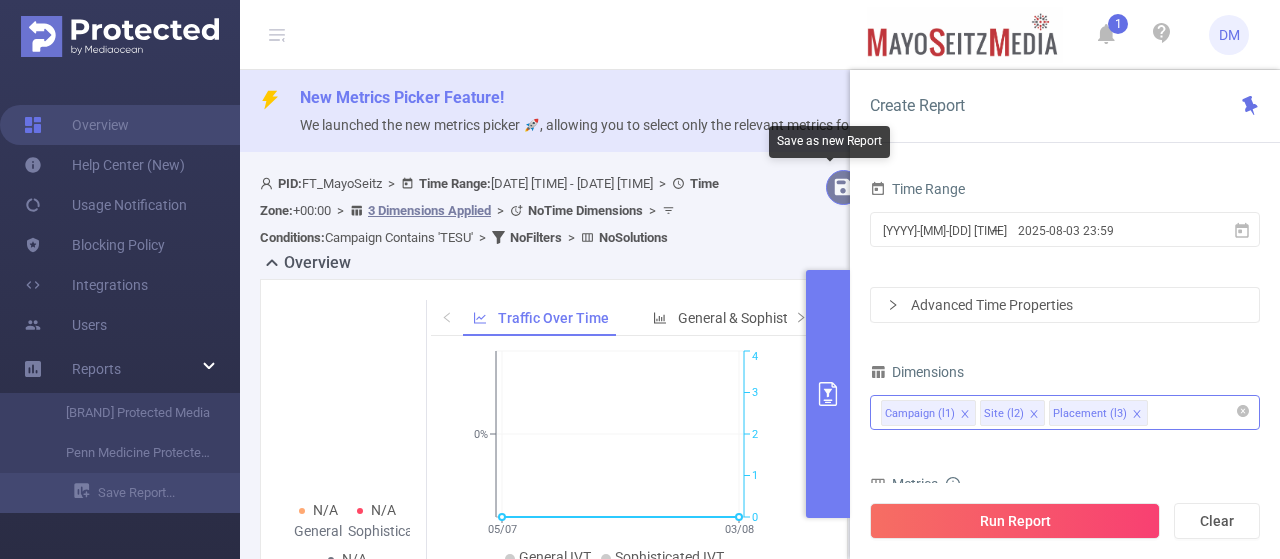 click at bounding box center [843, 187] 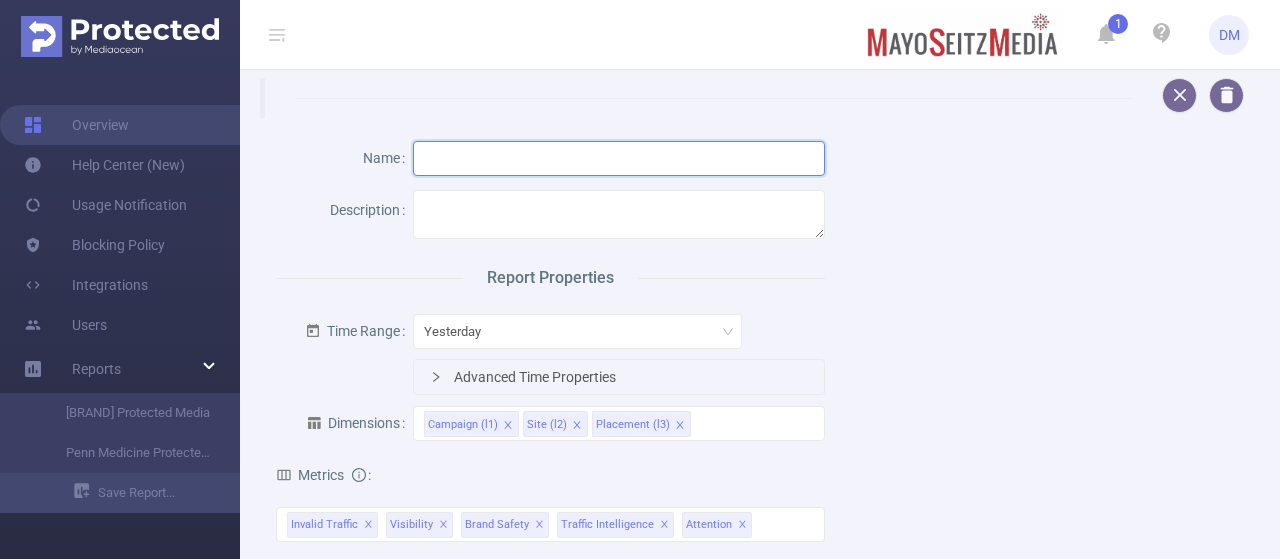 click at bounding box center (618, 158) 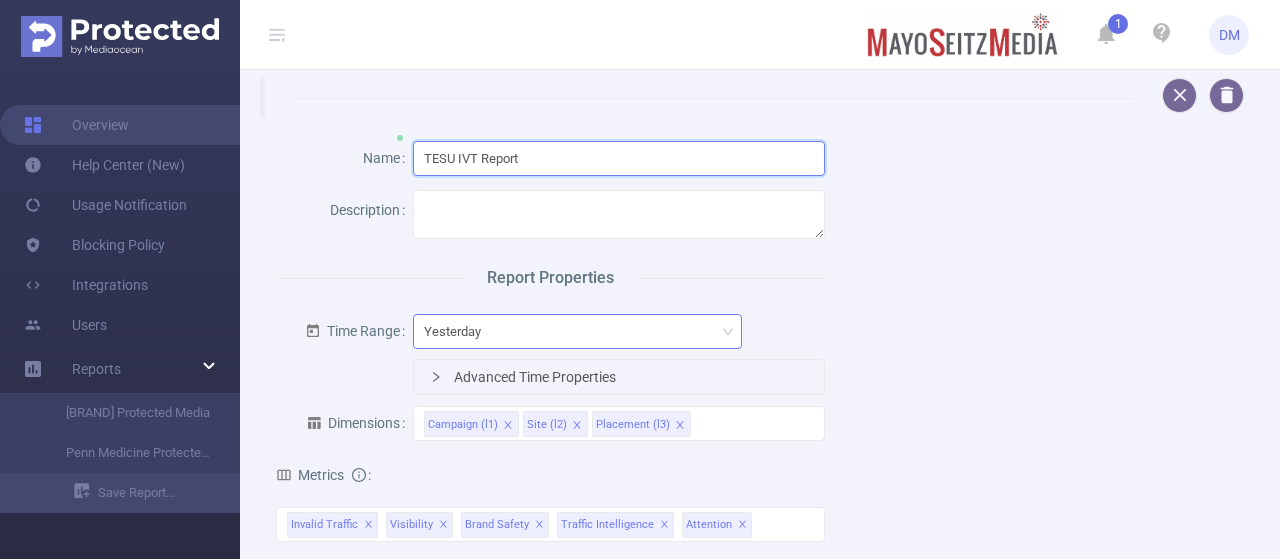 type on "TESU IVT Report" 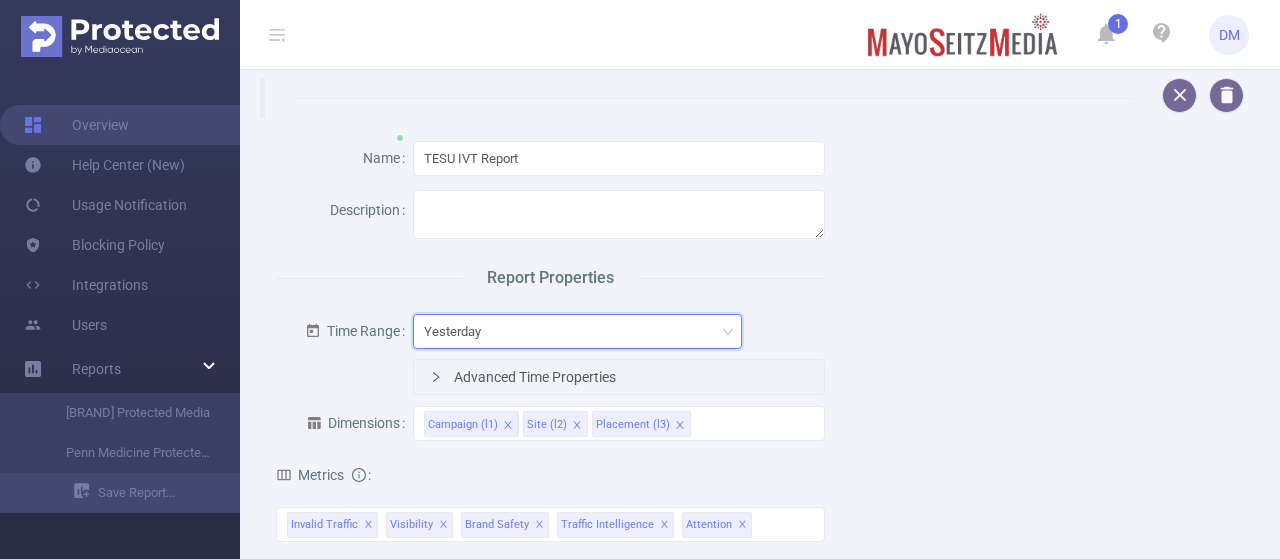 click on "Yesterday" at bounding box center (577, 331) 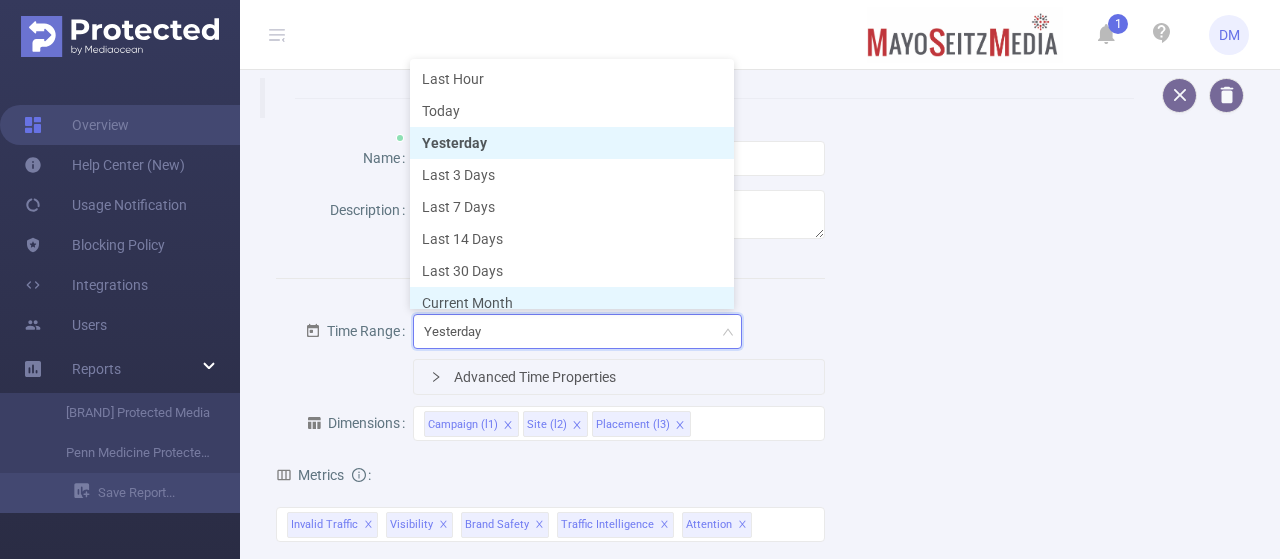 scroll, scrollTop: 10, scrollLeft: 0, axis: vertical 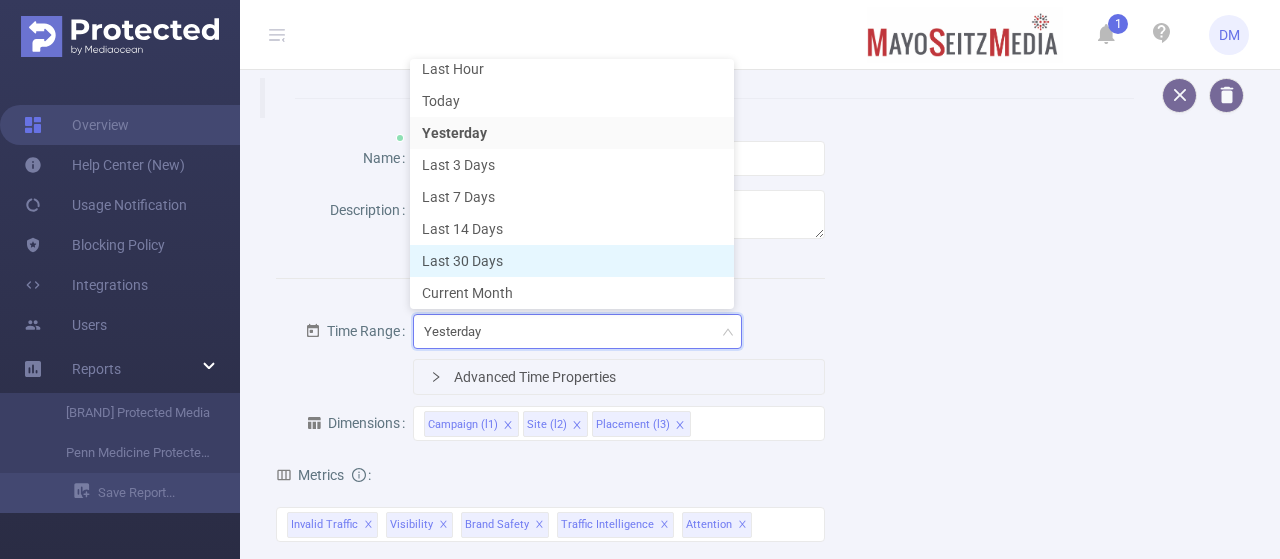 click on "Last 30 Days" at bounding box center (572, 261) 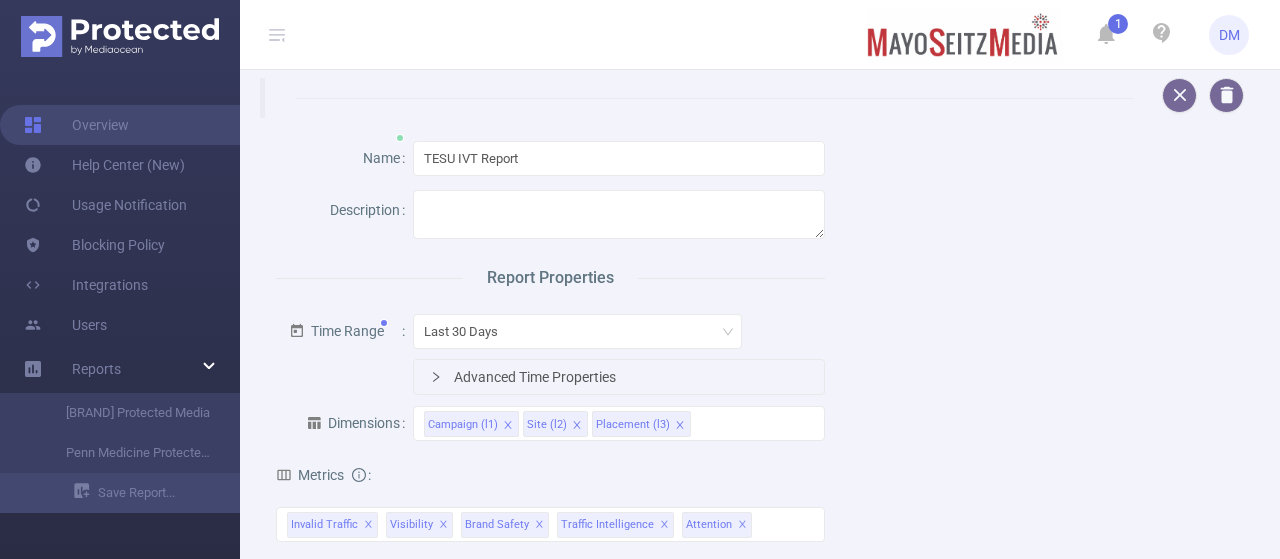 click on "Name TESU IVT Report Description Report Properties Time Range Last 30 Days Advanced Time Properties Dimensions Campaign (l1) Site (l2) Placement (l3) Metrics Total General IVT Data Centers Disclosed Bots Known Crawlers Irregular Activity Non-rendered Ads Total Sophisticated IVT Proxy Traffic Automated and Emulated Activity Inventory Spoofing Falsified or Manipulated Incentivized, Malware, or Out-of-Store Obstructed Ads Undisclosed Detection Total IVT 1 Second 2 Seconds 5 Seconds 10 Seconds 15 Seconds 20 Seconds 25 Seconds Custom Visibility 1 Second 2 Seconds 5 Seconds 10 Seconds 15 Seconds 20 Seconds 25 Seconds All Categories *Adult & Explicit Sexual Content *Arms *Crime *Death Injury & Military Conflict *Online Piracy *Hate Speech & Acts of Aggression *Obscenity and Profanity *Spam or Harmful Content *Terrorism *Sensitive Social Issues Gambling *Illegal Drugs *Alcohol and Tobacco Fake News / Misinformation *Classified Pre-Blocking Insights Total Blocked *Geo Mismatch *Site List App List" at bounding box center [550, 504] 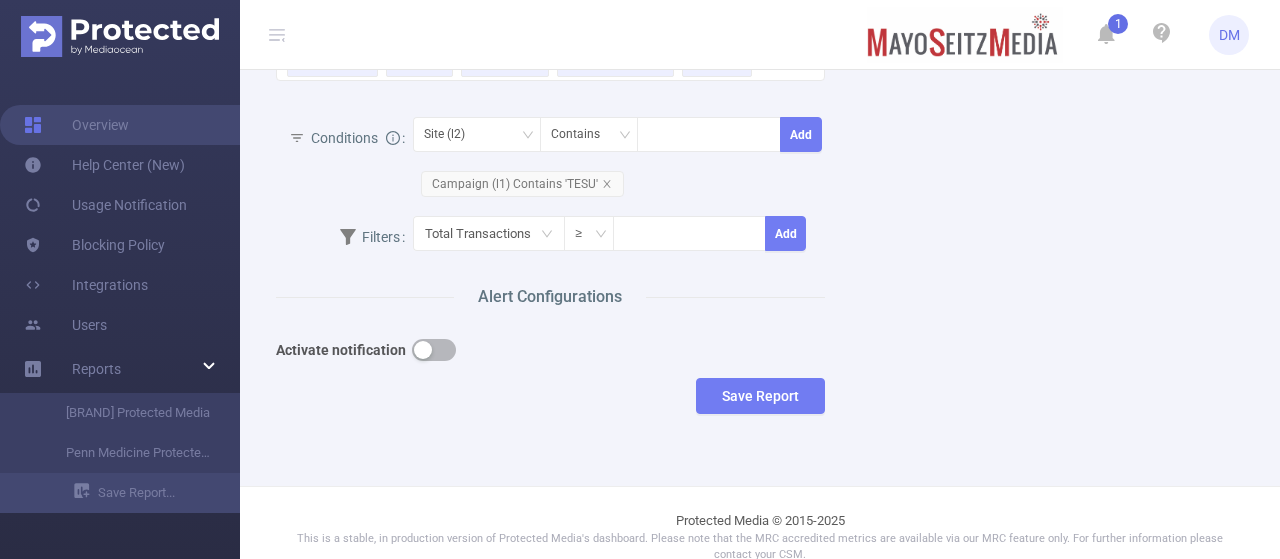 scroll, scrollTop: 469, scrollLeft: 0, axis: vertical 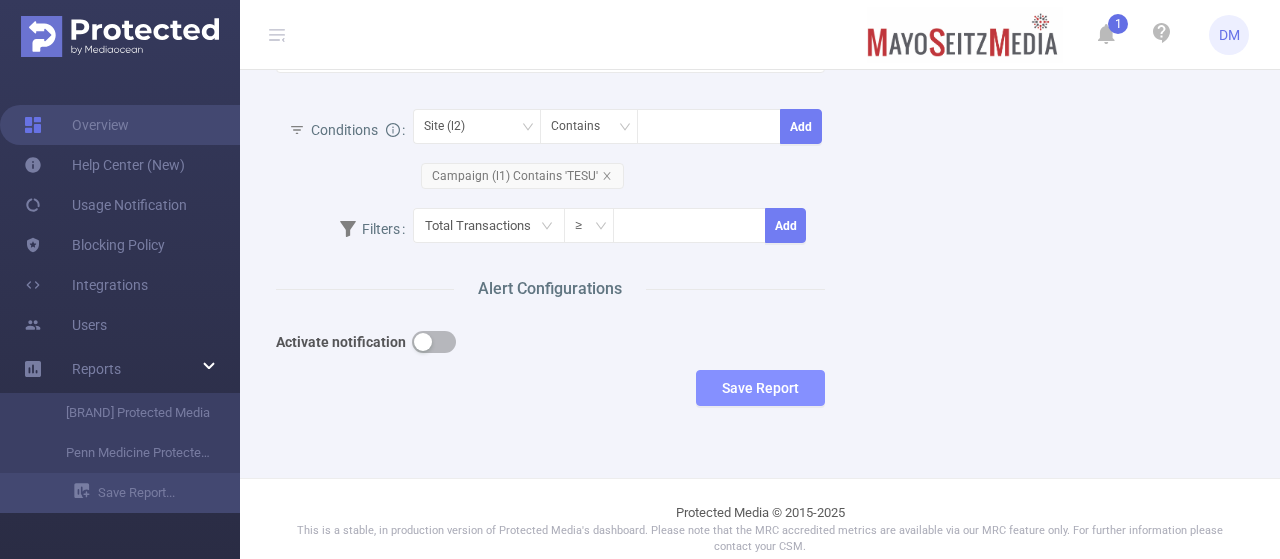 click on "Save Report" at bounding box center (760, 388) 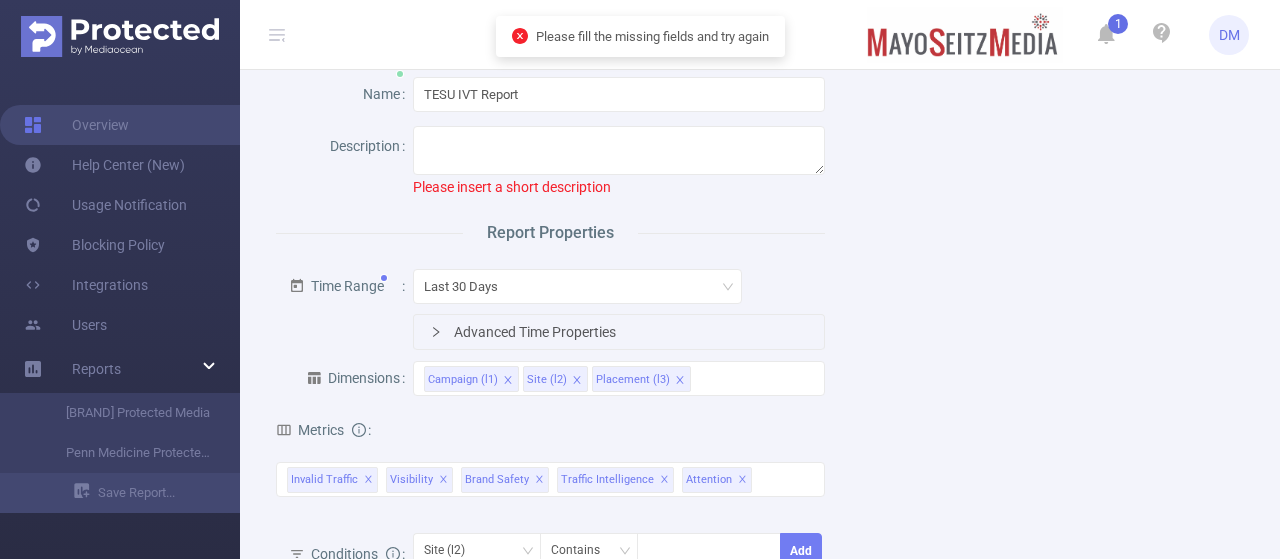 scroll, scrollTop: 12, scrollLeft: 0, axis: vertical 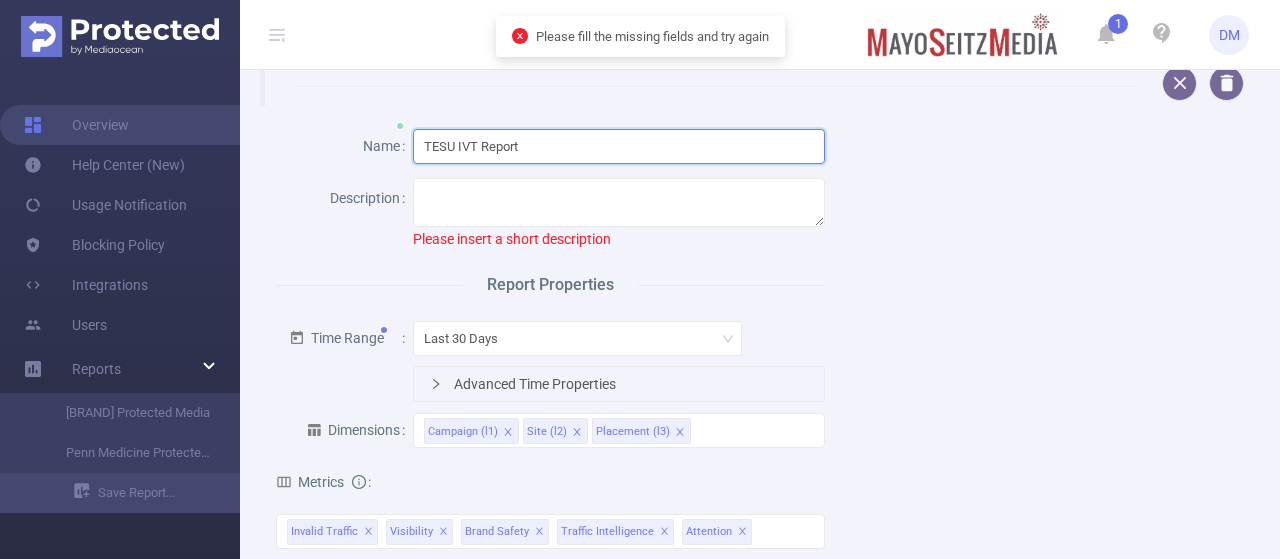 click on "TESU IVT Report" at bounding box center [618, 146] 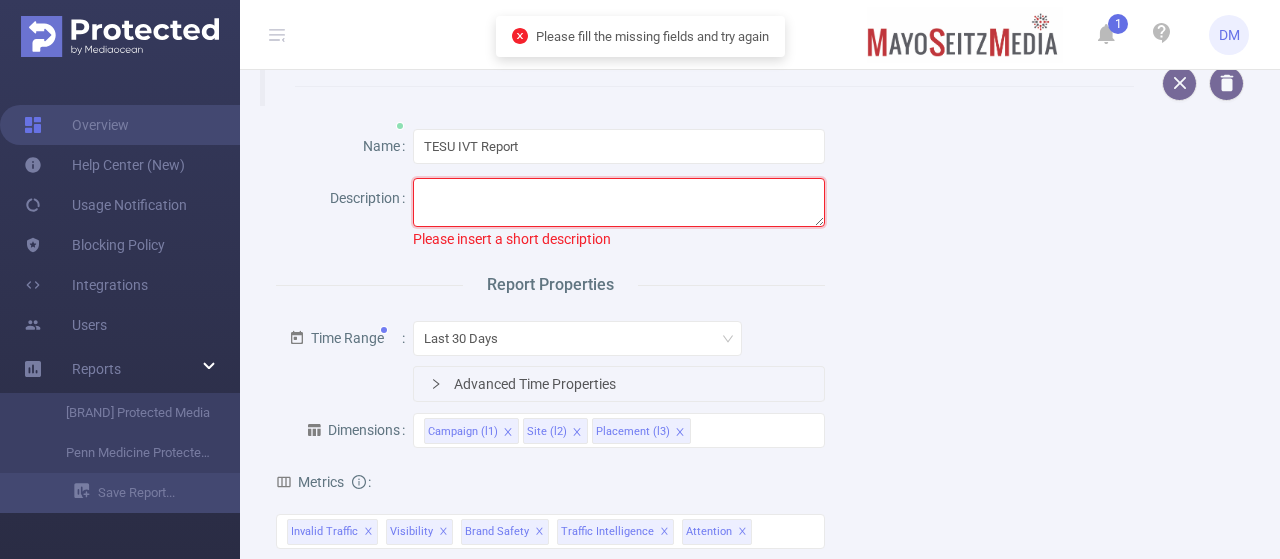 click at bounding box center (618, 202) 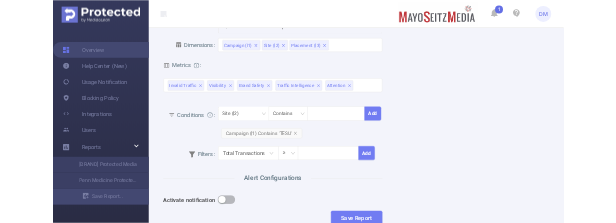 scroll, scrollTop: 334, scrollLeft: 0, axis: vertical 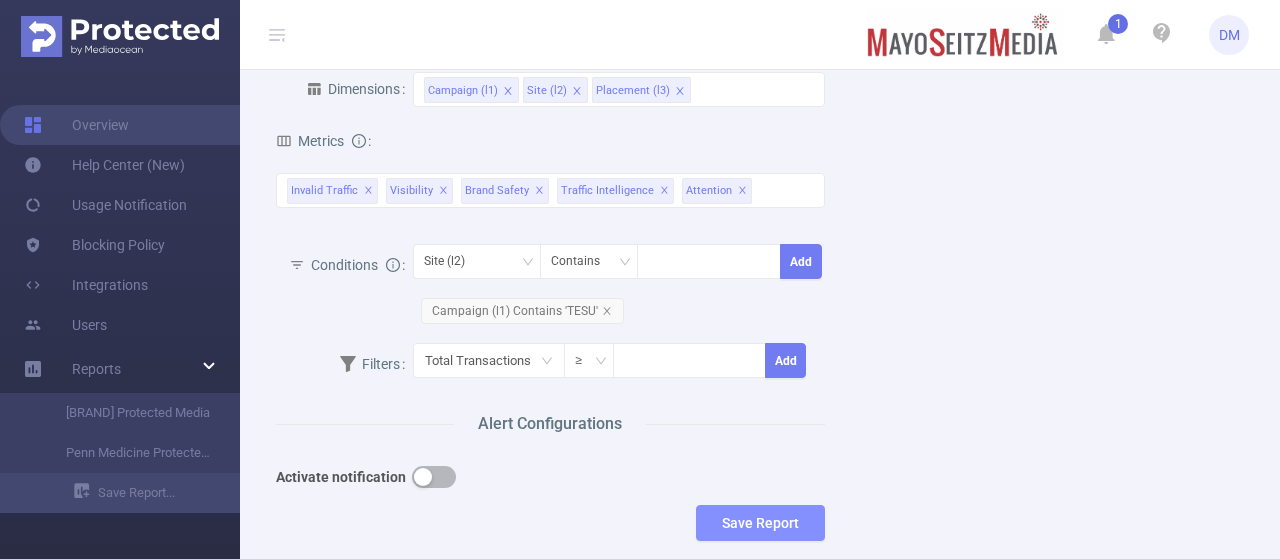 type on "TESU IVT Report" 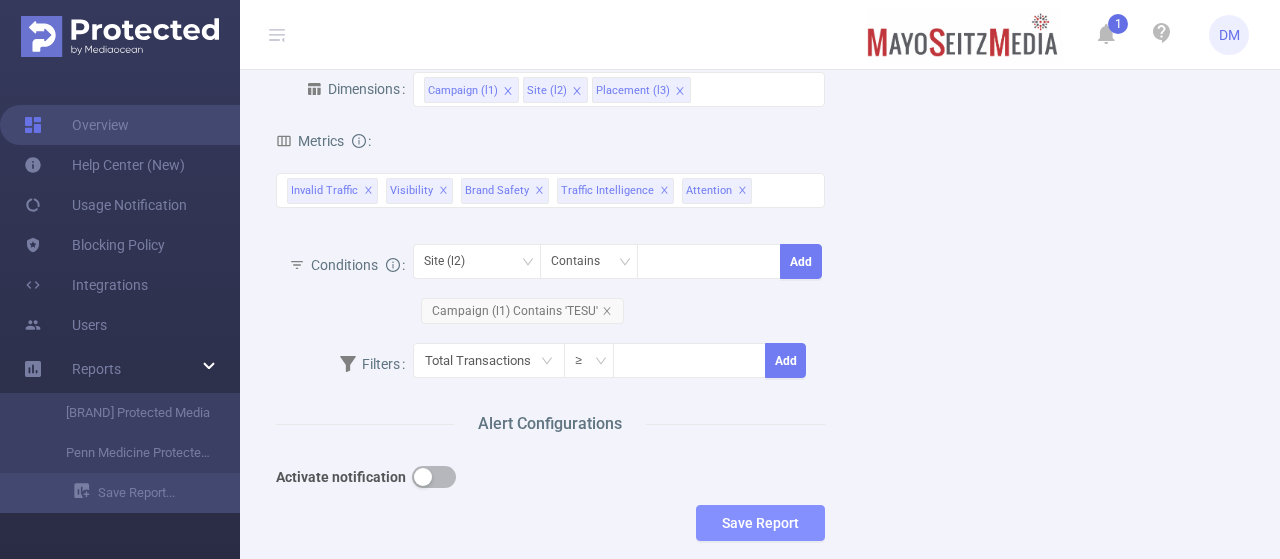 click on "Save Report" at bounding box center [760, 523] 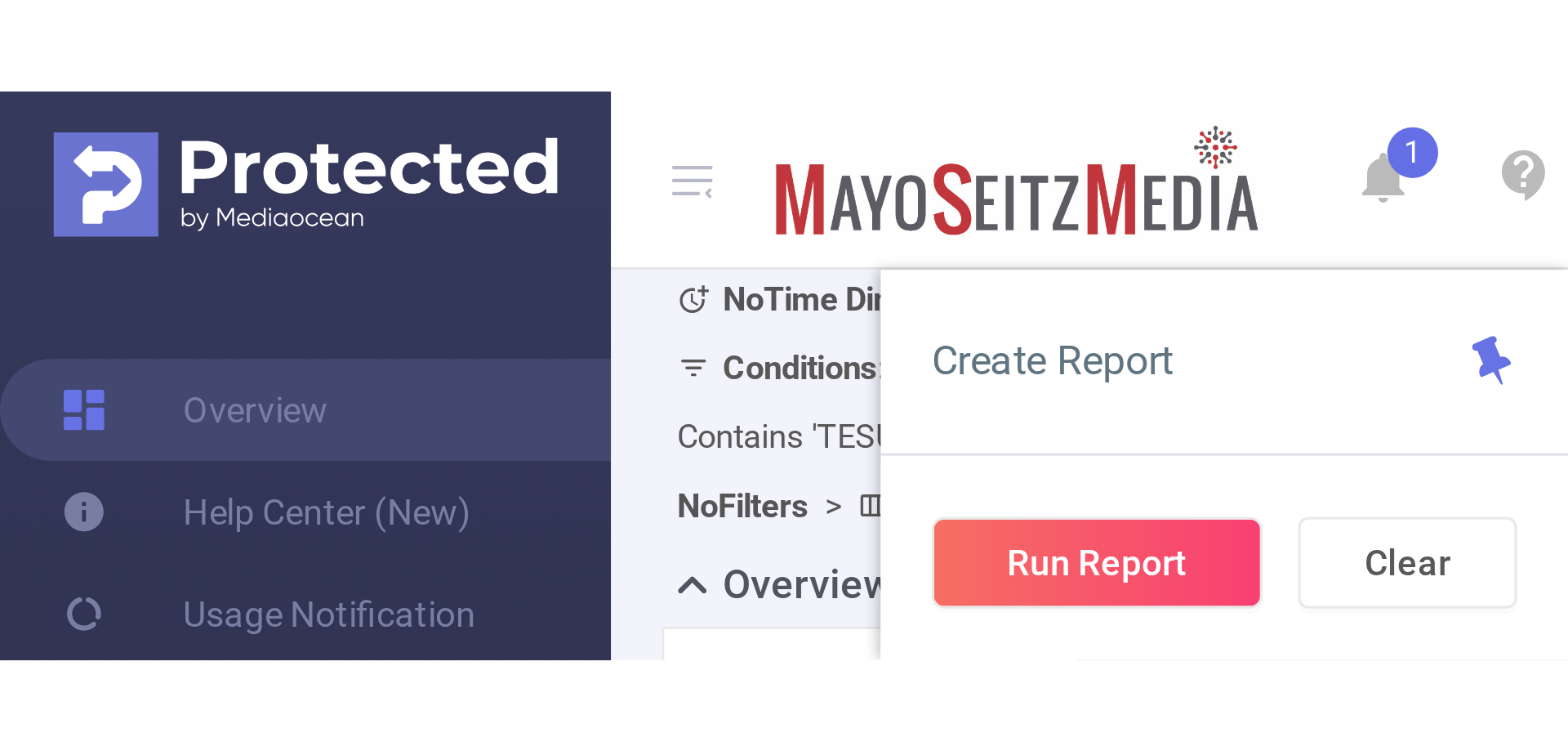 scroll, scrollTop: 274, scrollLeft: 0, axis: vertical 